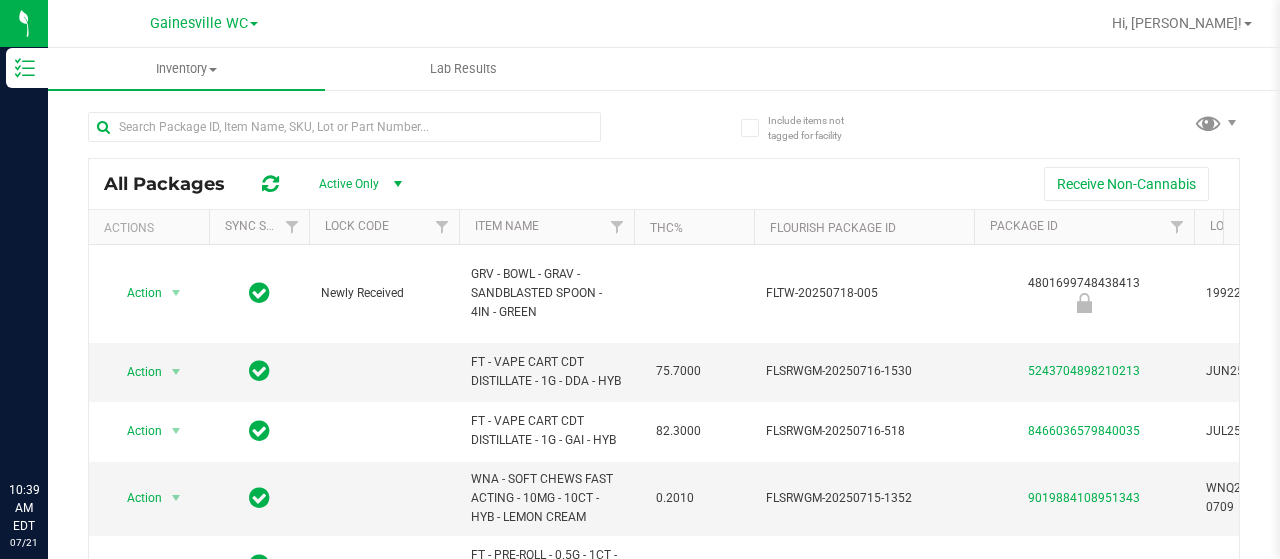 scroll, scrollTop: 0, scrollLeft: 0, axis: both 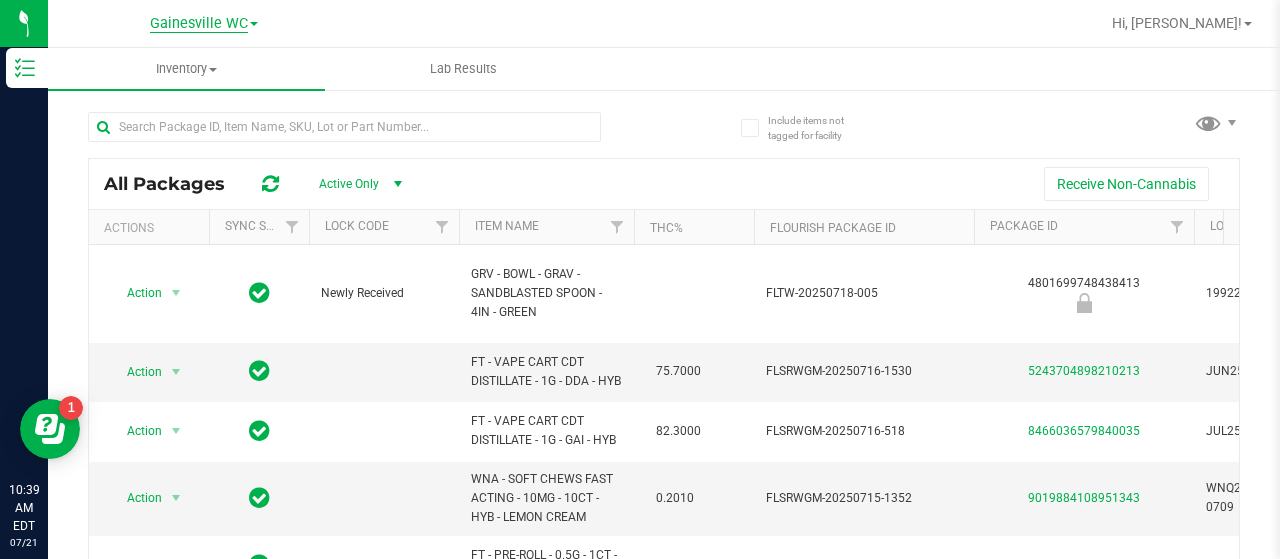 click on "Gainesville WC" at bounding box center (199, 24) 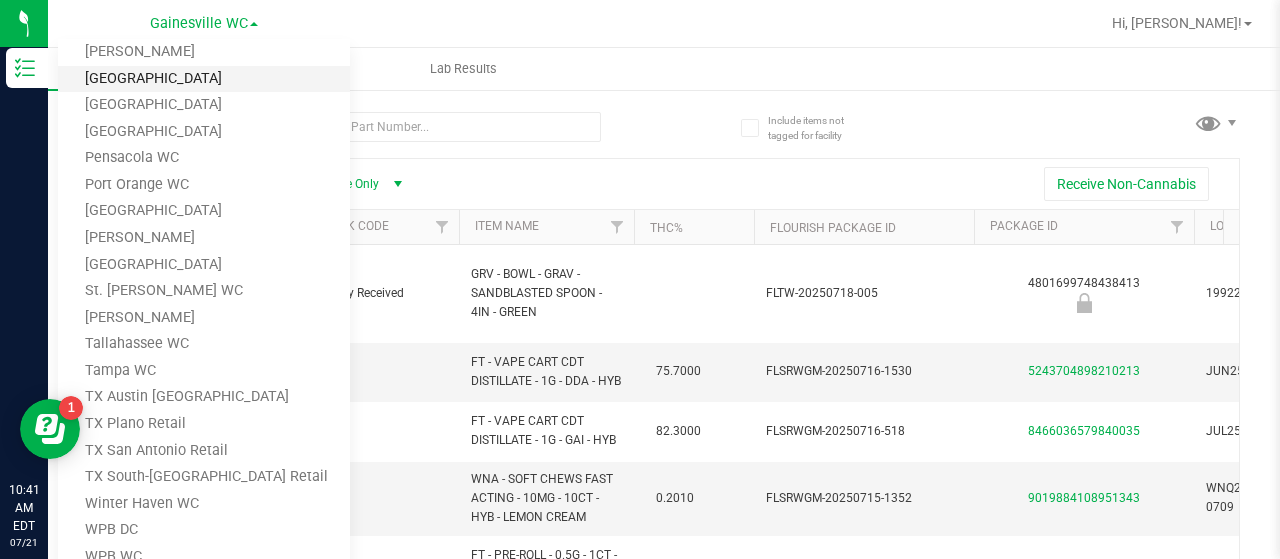 scroll, scrollTop: 850, scrollLeft: 0, axis: vertical 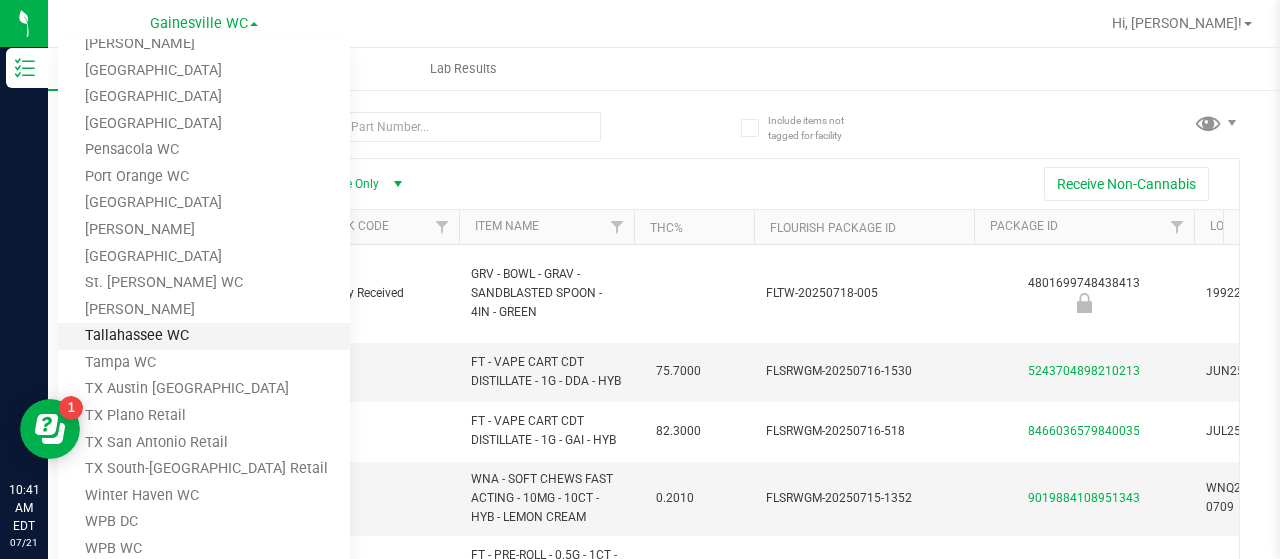 click on "Tallahassee WC" at bounding box center (204, 336) 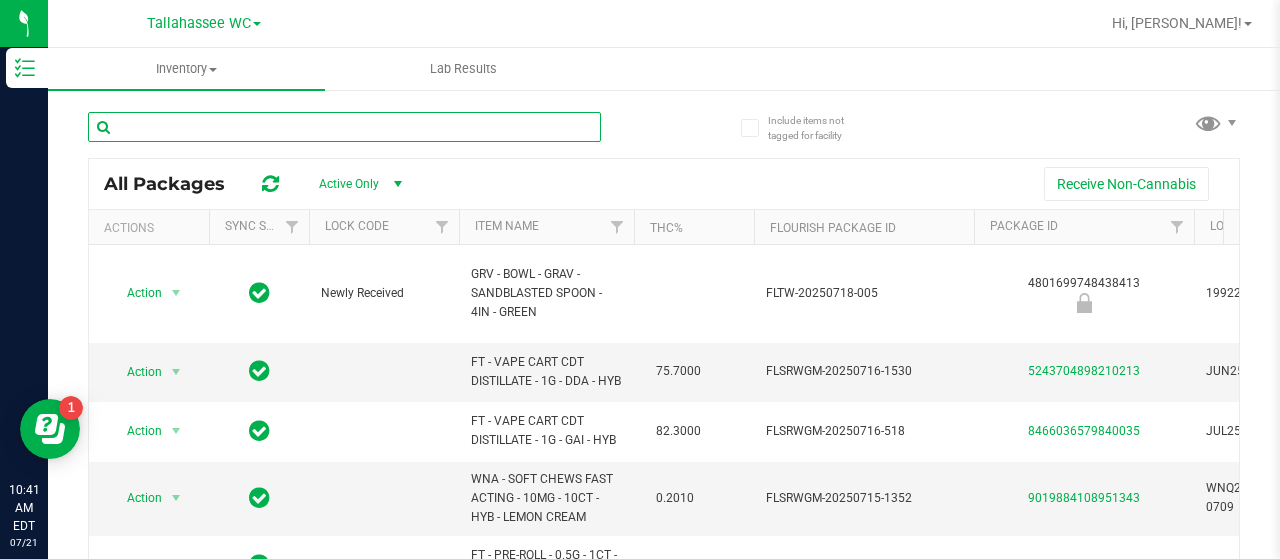 click at bounding box center [344, 127] 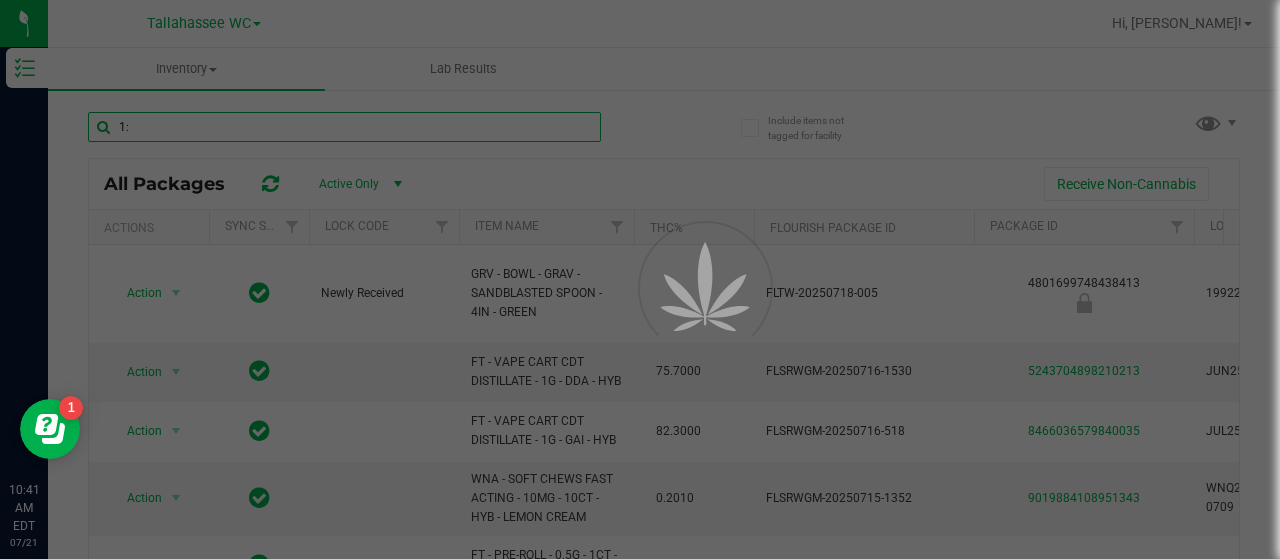 type on "1:9" 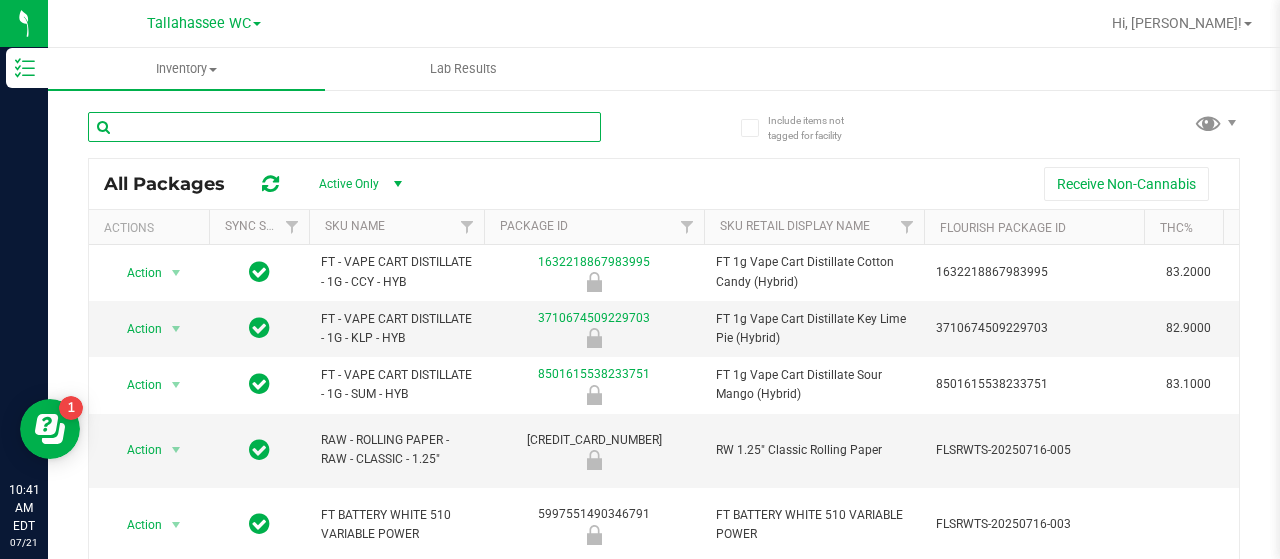 click on "Inventory
All packages
All inventory
Waste log
Lab Results
Include items not tagged for facility" at bounding box center (664, 303) 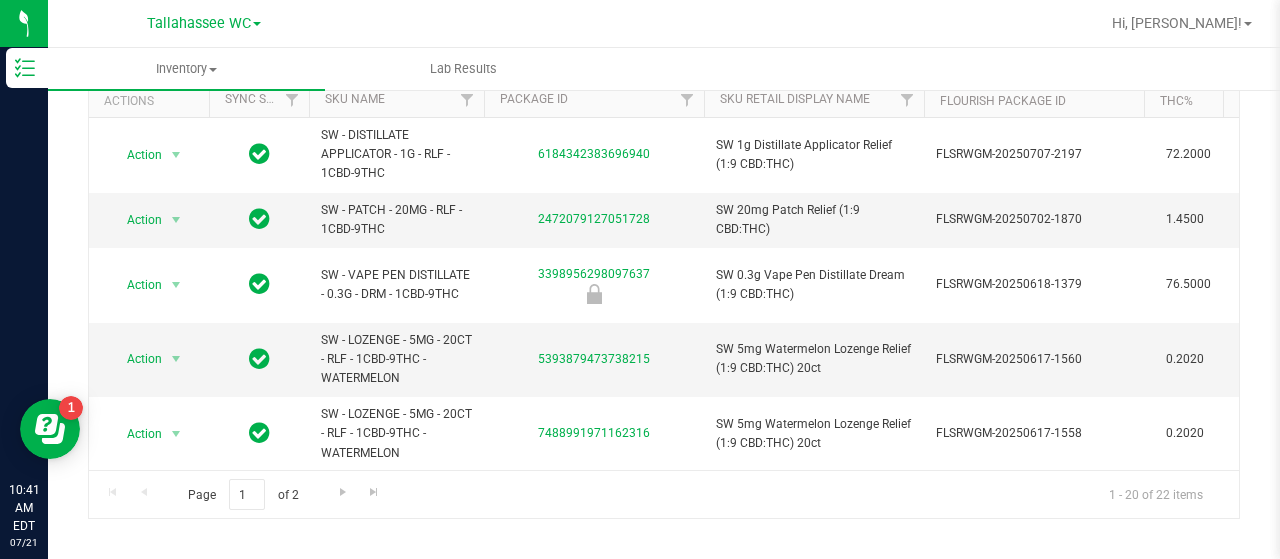 scroll, scrollTop: 138, scrollLeft: 0, axis: vertical 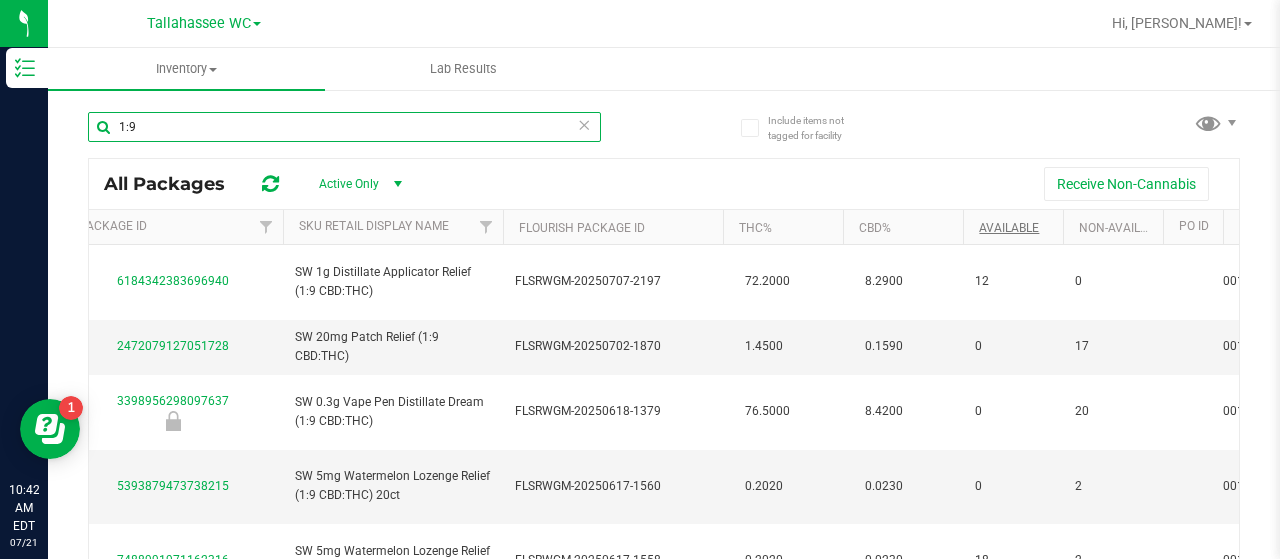 type on "1:9" 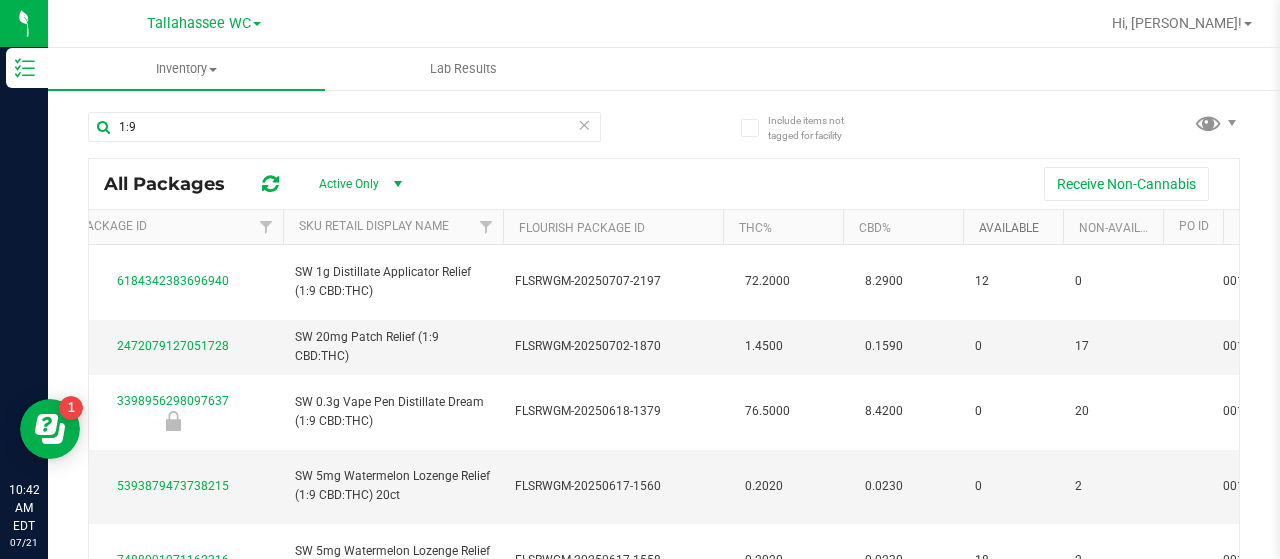 click on "Available" at bounding box center [1009, 228] 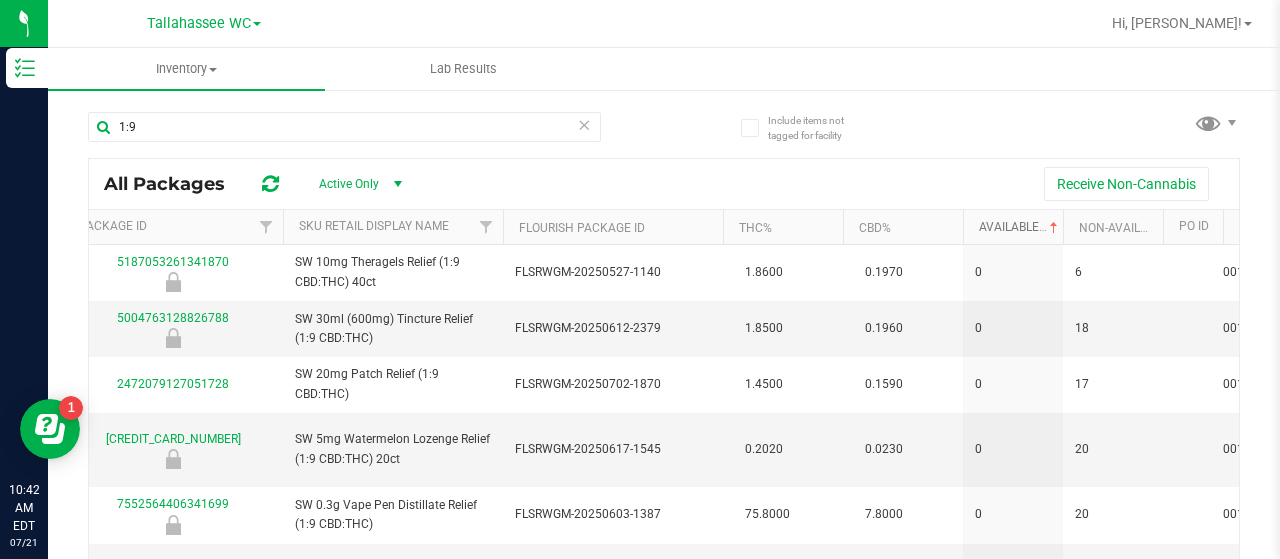click on "Available" at bounding box center [1020, 227] 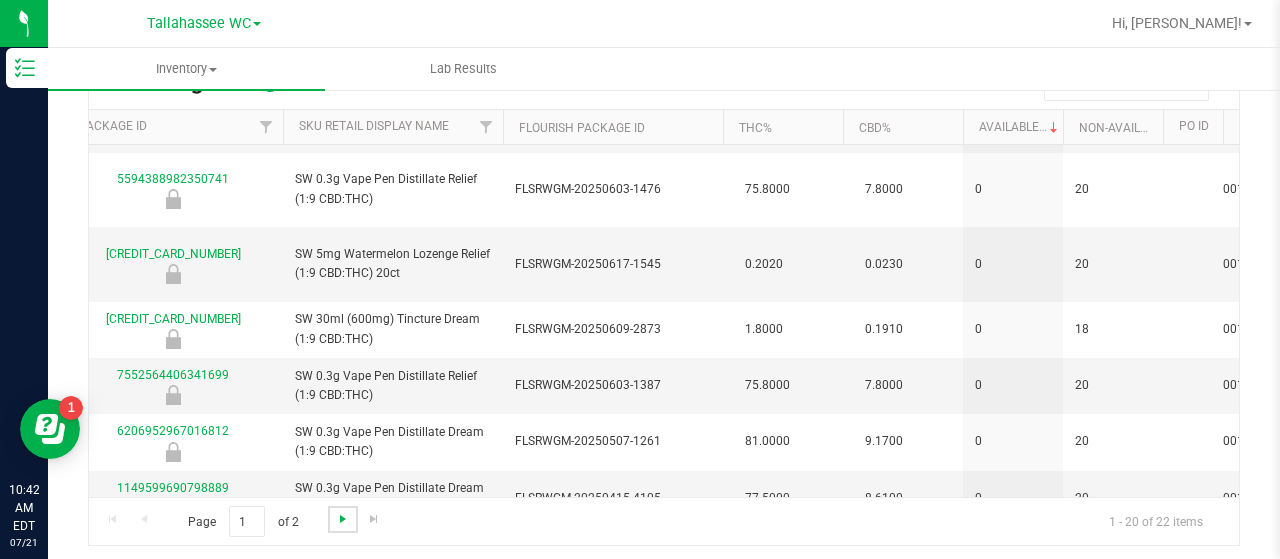 click at bounding box center (343, 519) 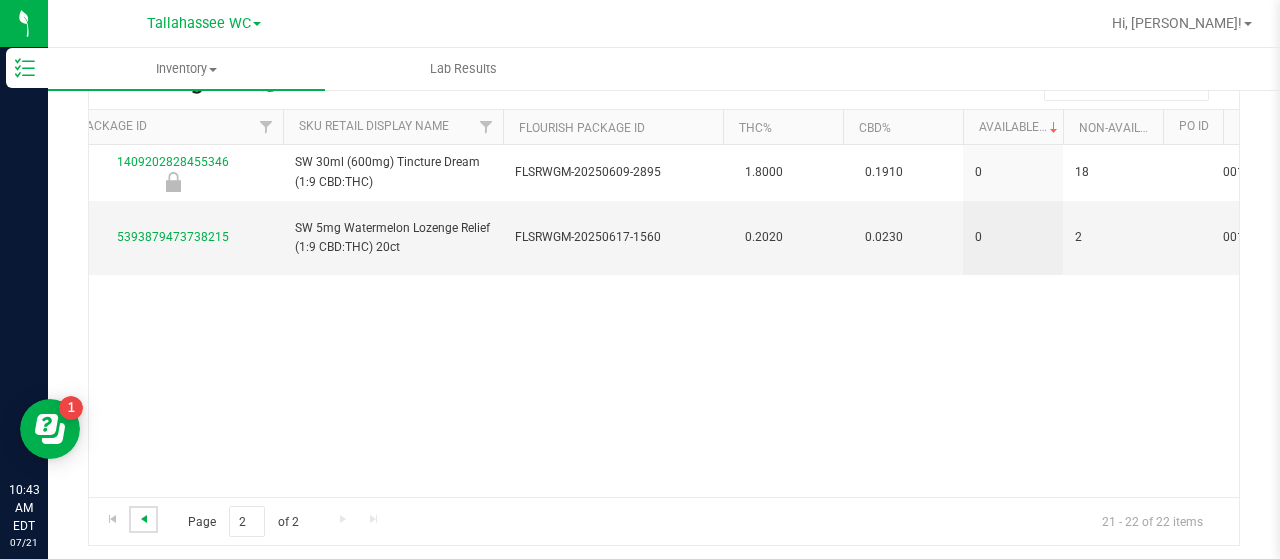 click at bounding box center (144, 519) 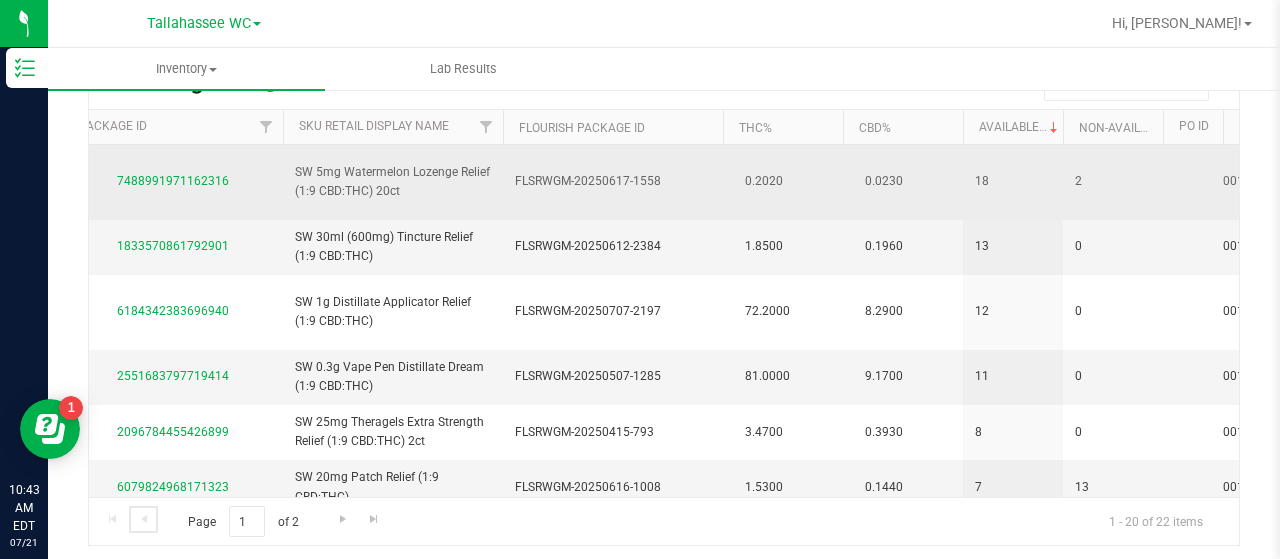 scroll, scrollTop: 0, scrollLeft: 421, axis: horizontal 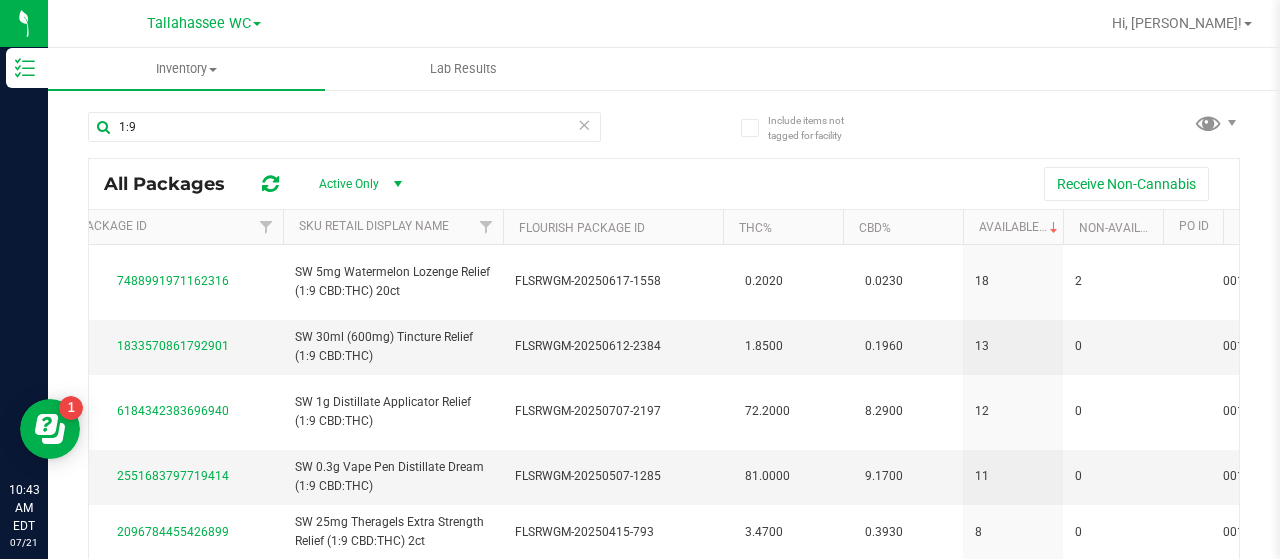 click at bounding box center (584, 124) 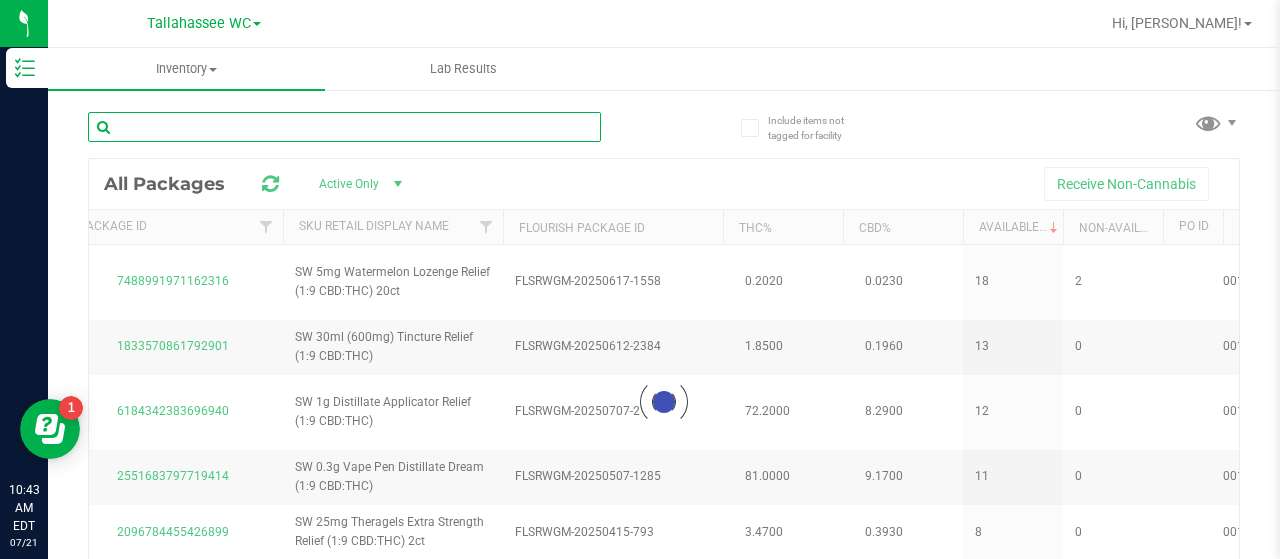 click at bounding box center (344, 127) 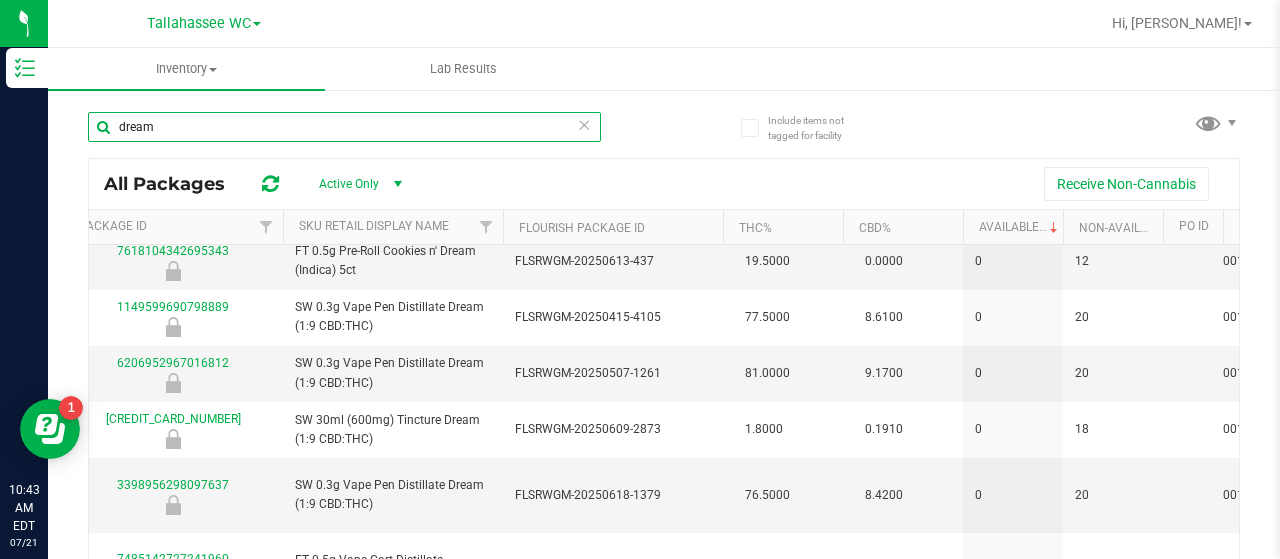 scroll, scrollTop: 439, scrollLeft: 421, axis: both 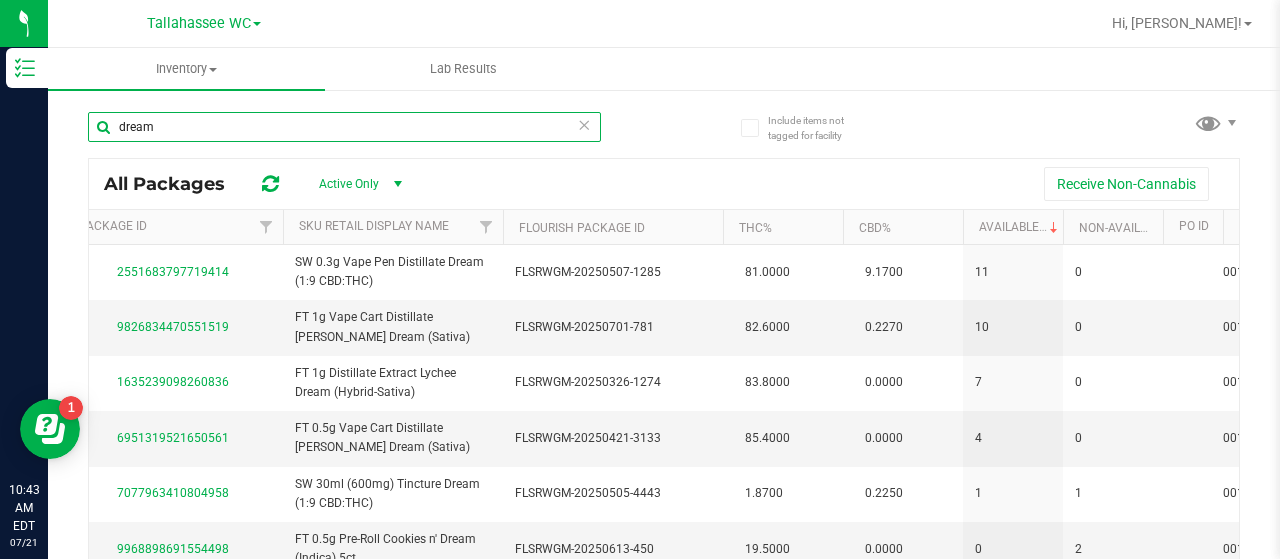 type on "dream" 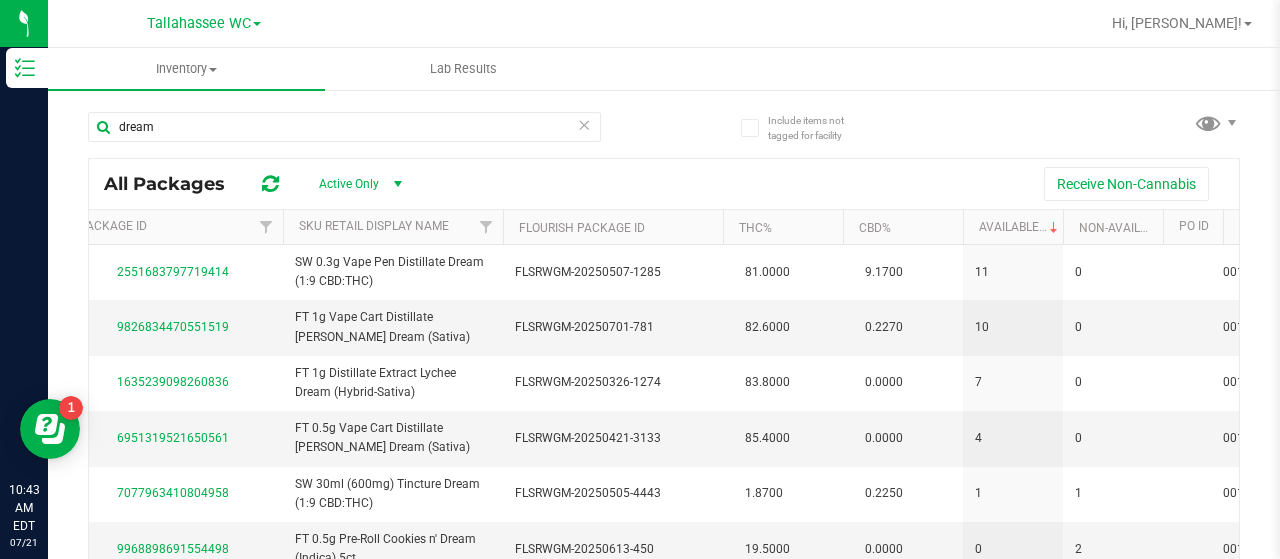 click at bounding box center [584, 124] 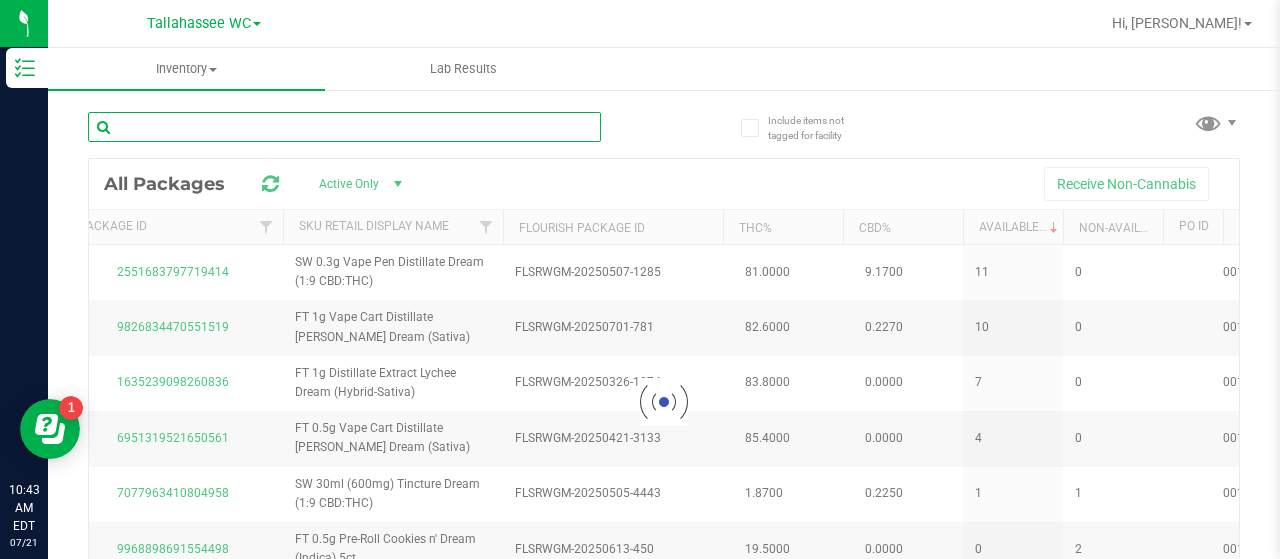 click at bounding box center [344, 127] 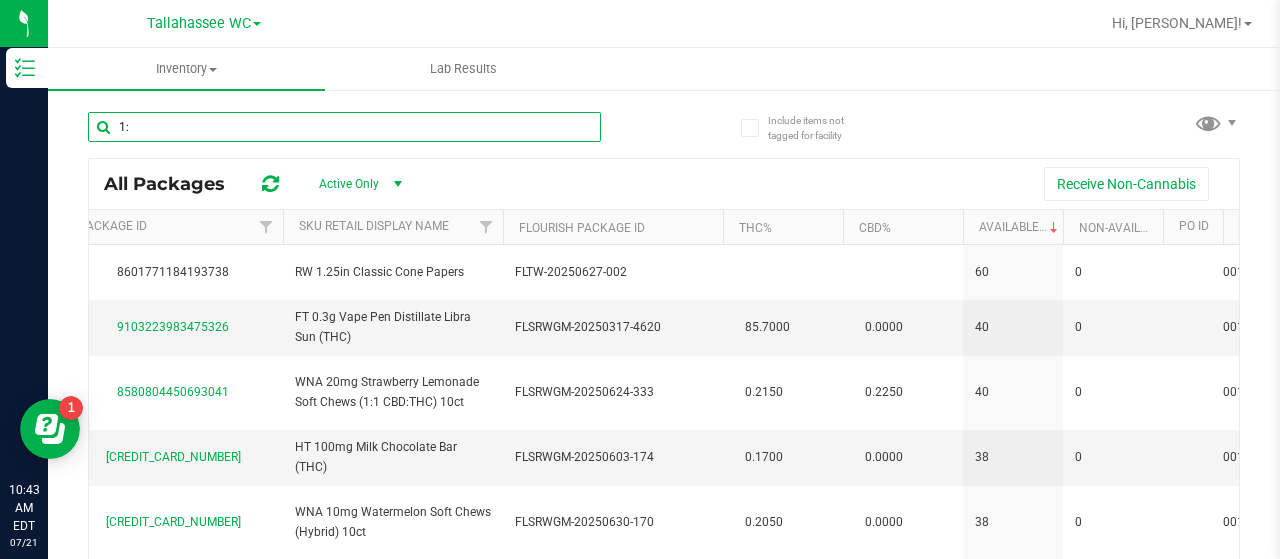 type on "1:9" 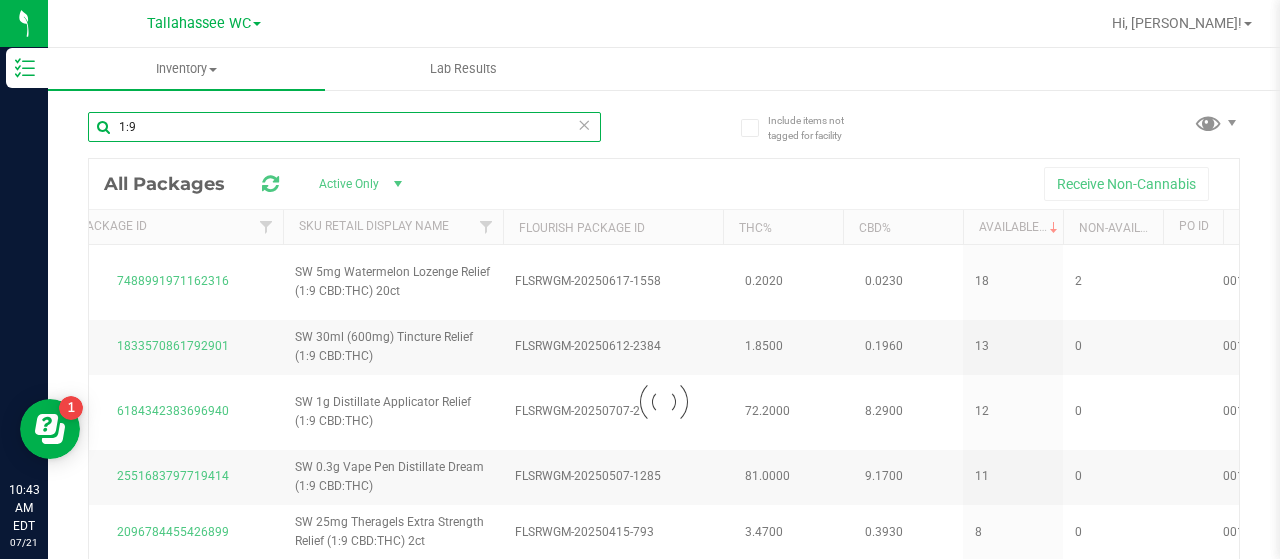 type on "2025-12-21" 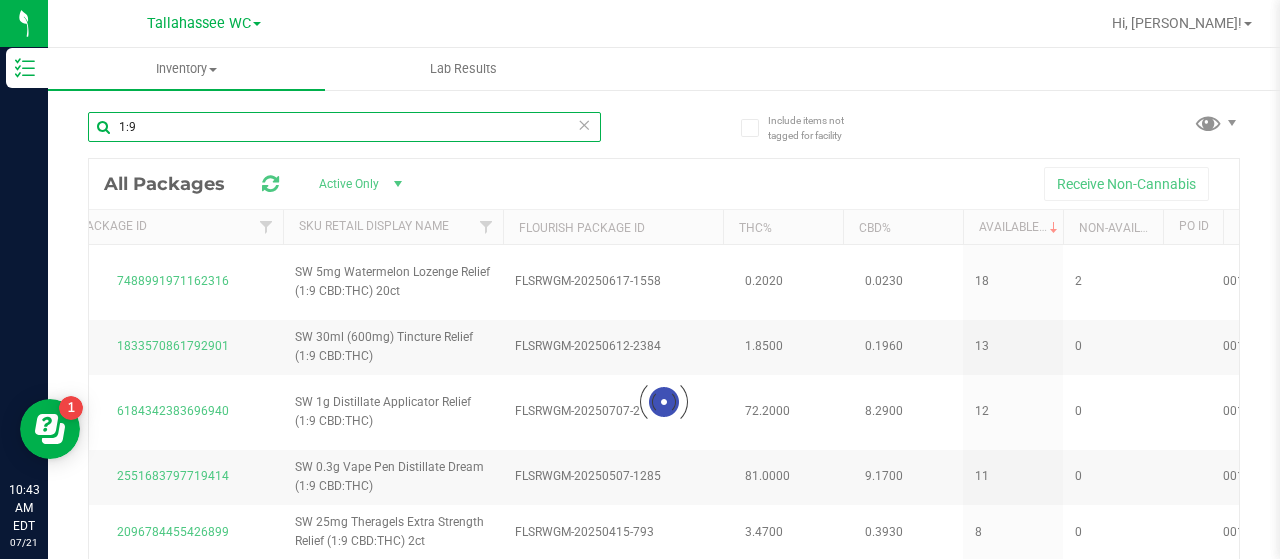 type on "2025-12-21" 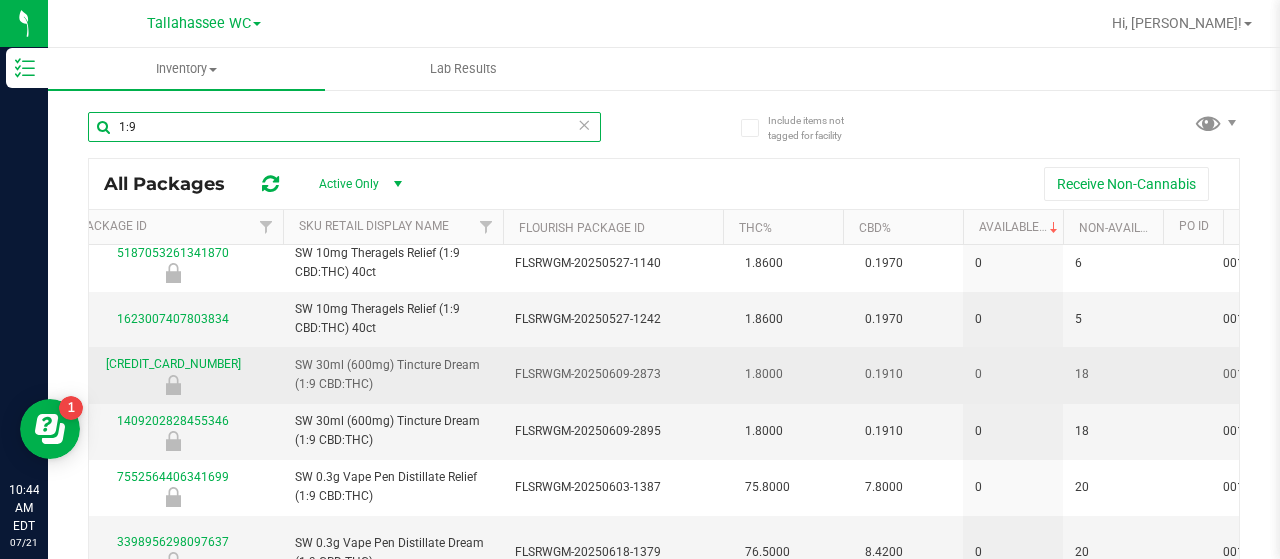 scroll, scrollTop: 800, scrollLeft: 421, axis: both 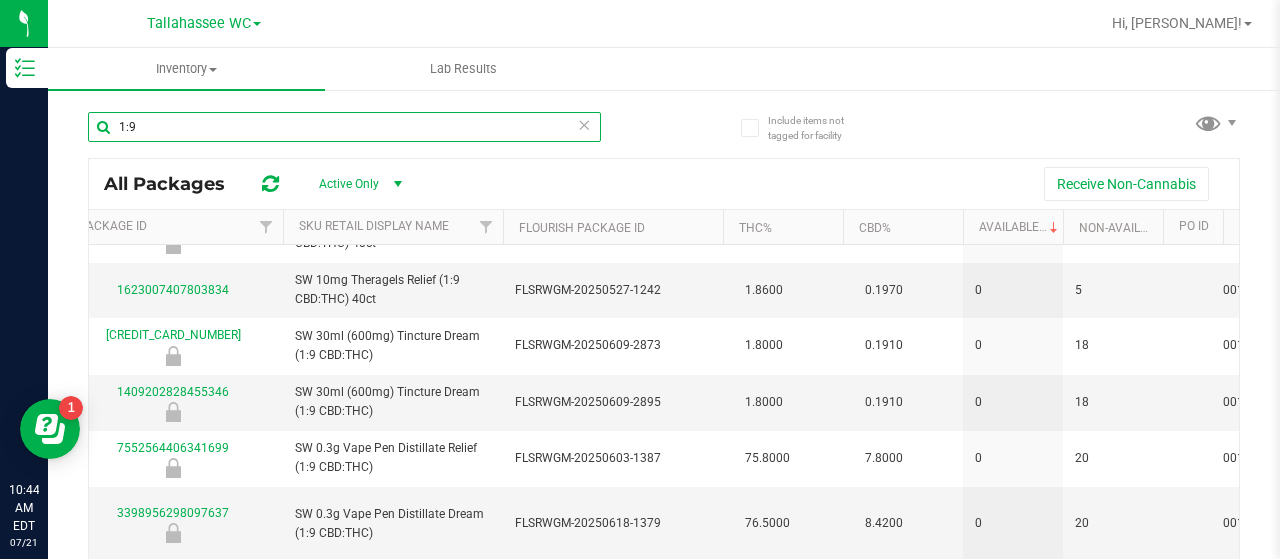 type on "1:9" 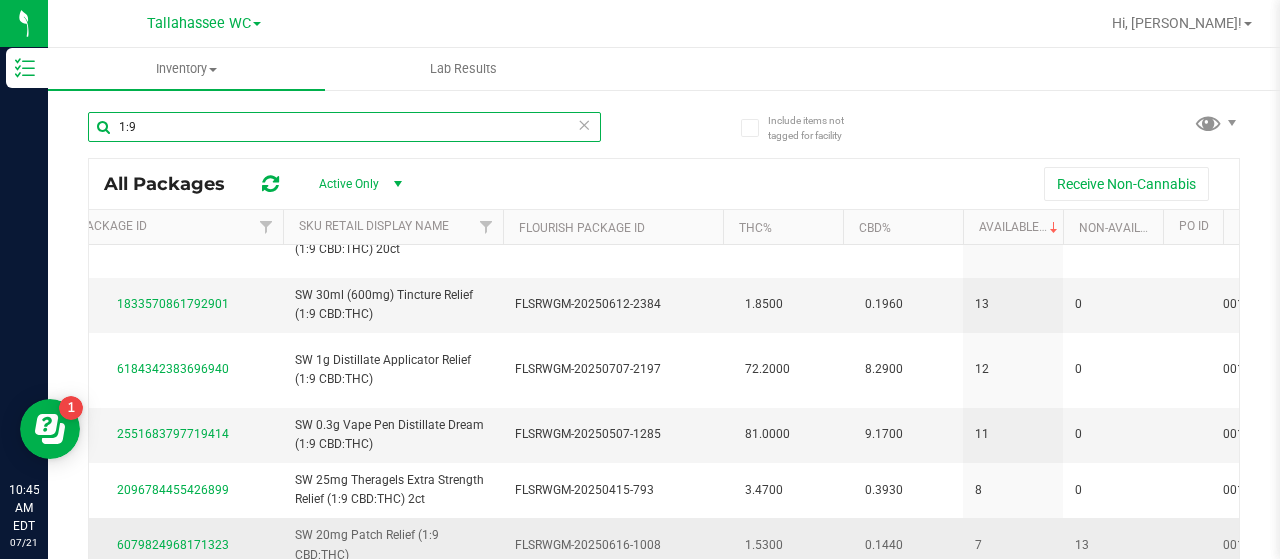 scroll, scrollTop: 0, scrollLeft: 421, axis: horizontal 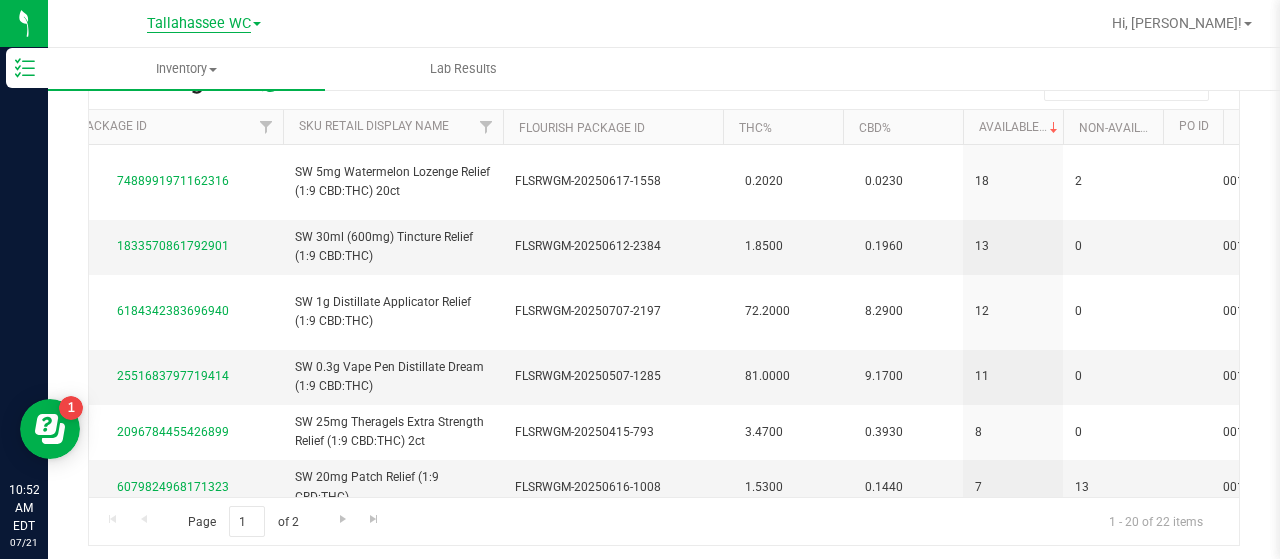 click on "Tallahassee WC" at bounding box center [199, 24] 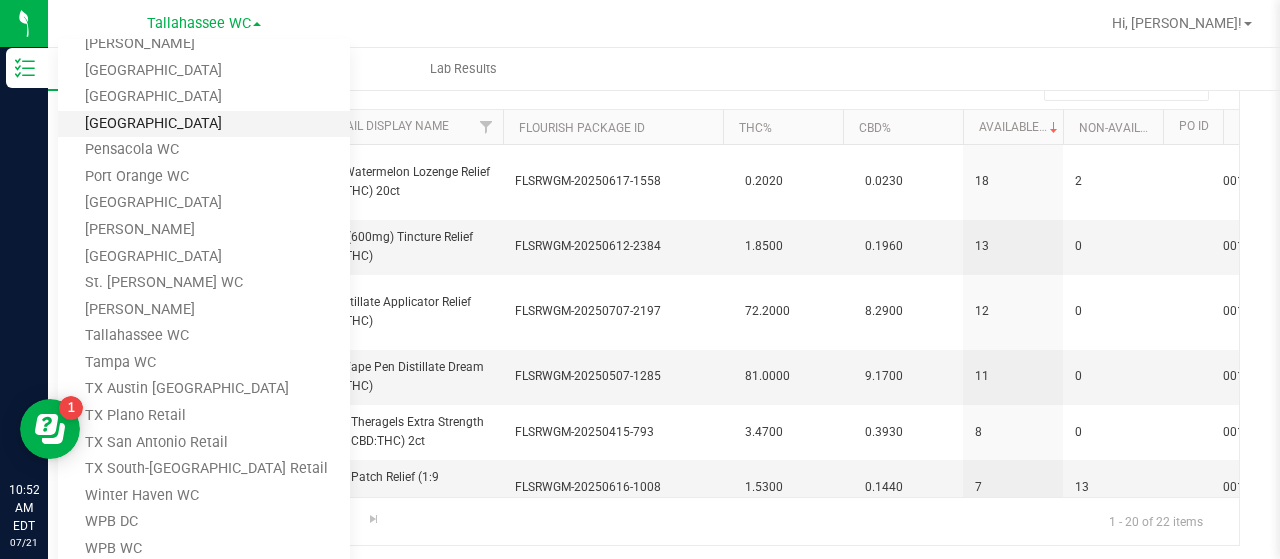 click on "[GEOGRAPHIC_DATA]" at bounding box center [204, 124] 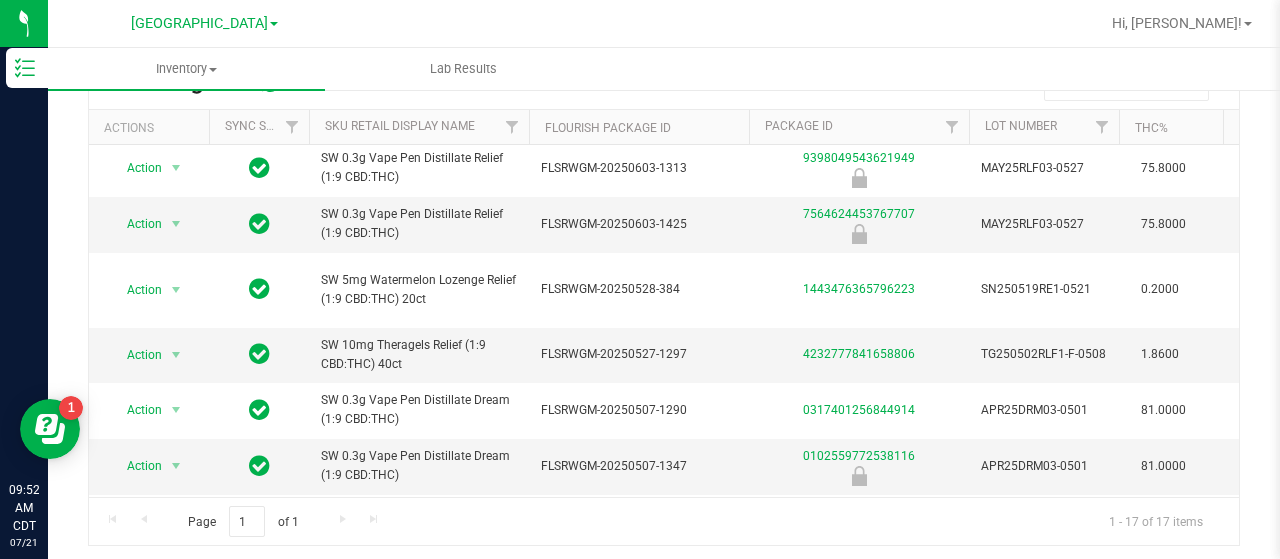 scroll, scrollTop: 662, scrollLeft: 0, axis: vertical 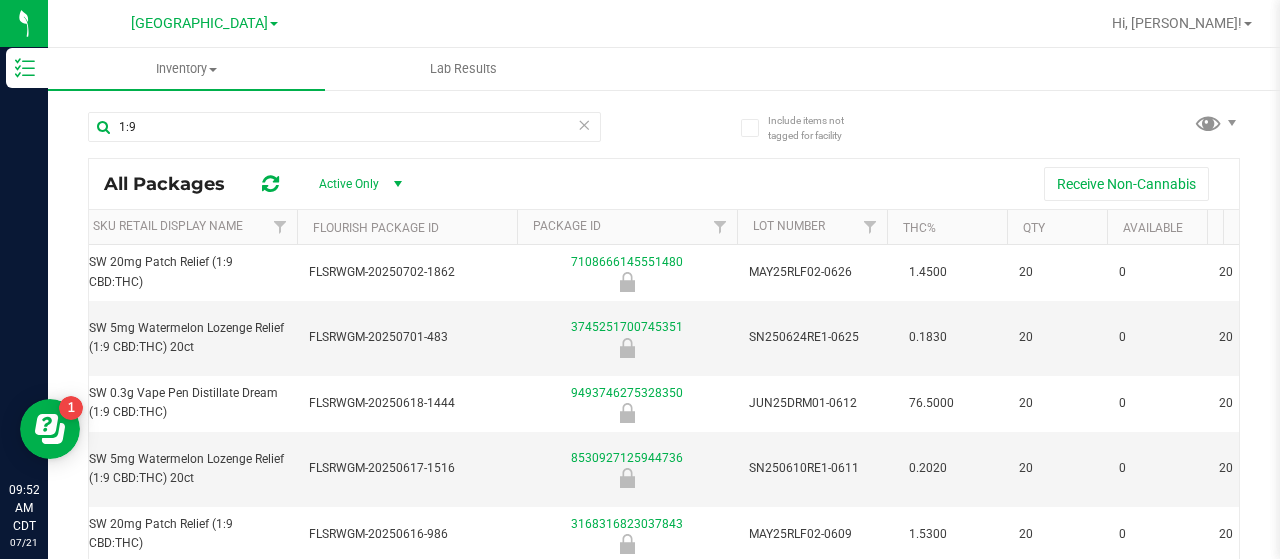click at bounding box center [584, 124] 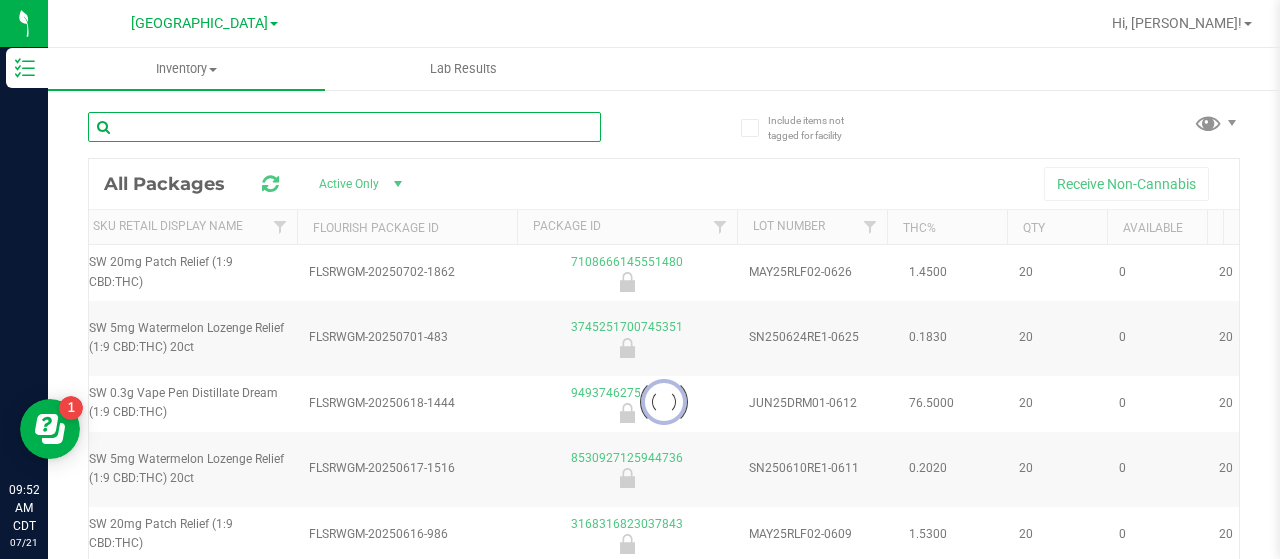 click at bounding box center [344, 127] 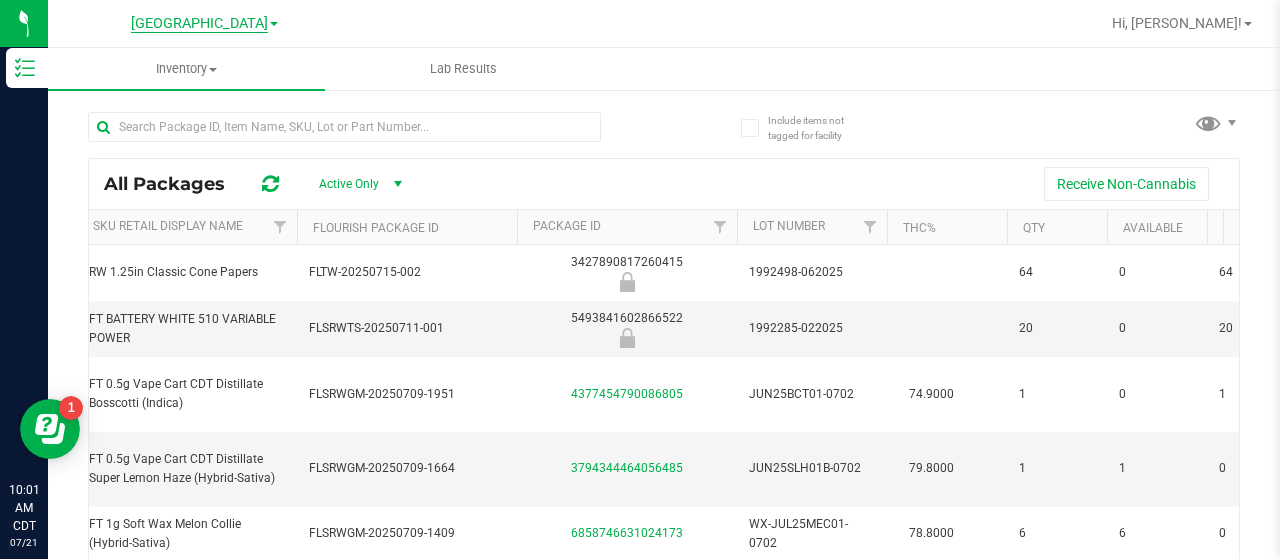 click on "[GEOGRAPHIC_DATA]" at bounding box center (199, 24) 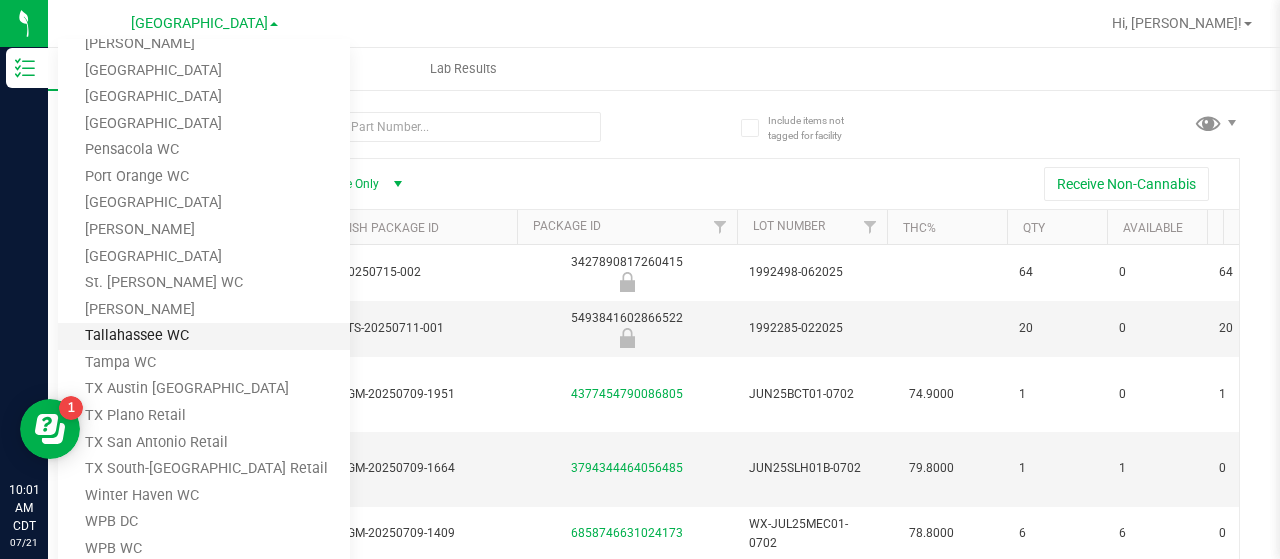 click on "Tallahassee WC" at bounding box center (204, 336) 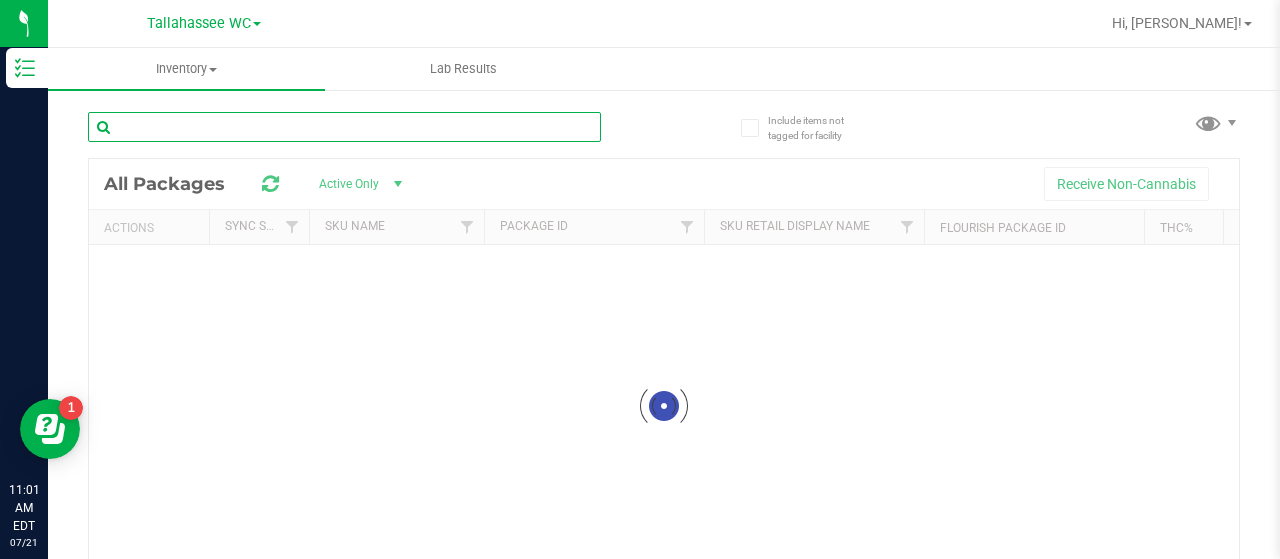click at bounding box center (344, 127) 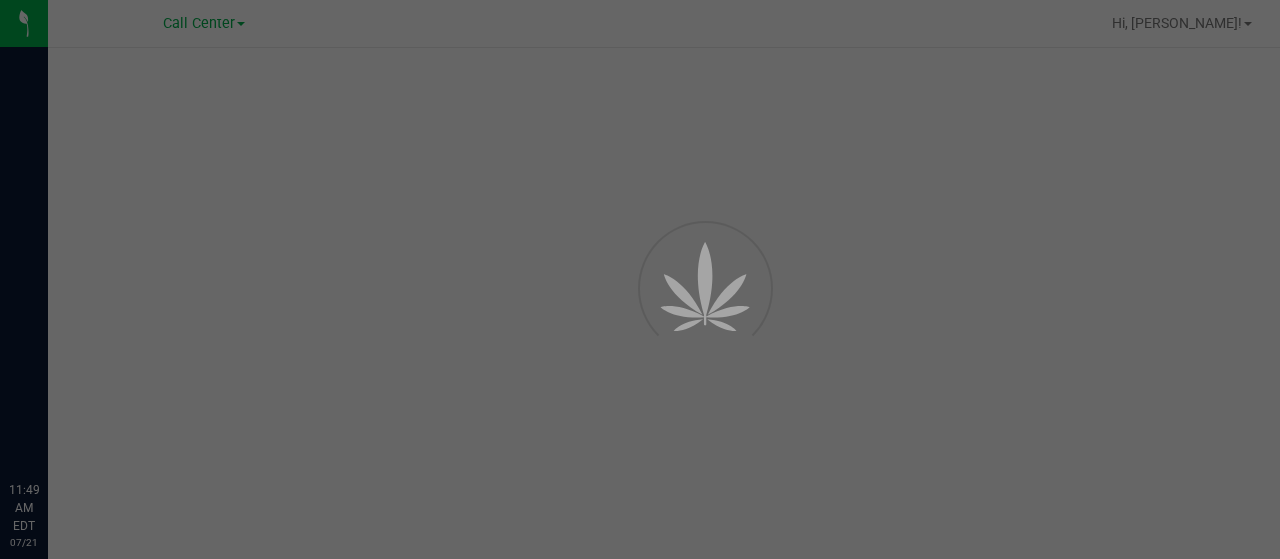 scroll, scrollTop: 0, scrollLeft: 0, axis: both 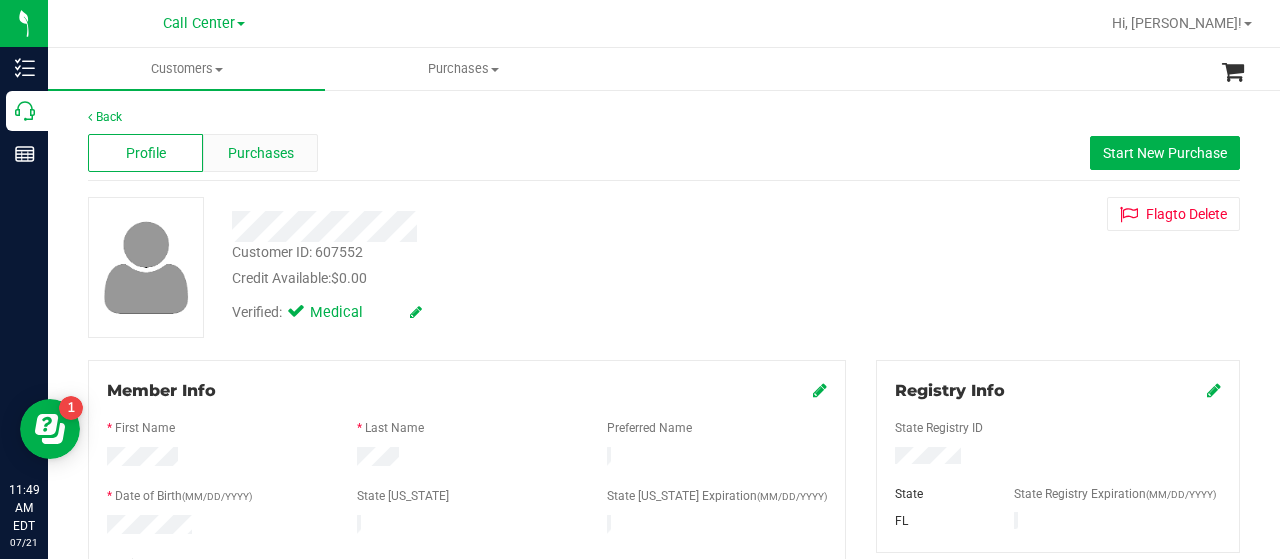 click on "Purchases" at bounding box center (261, 153) 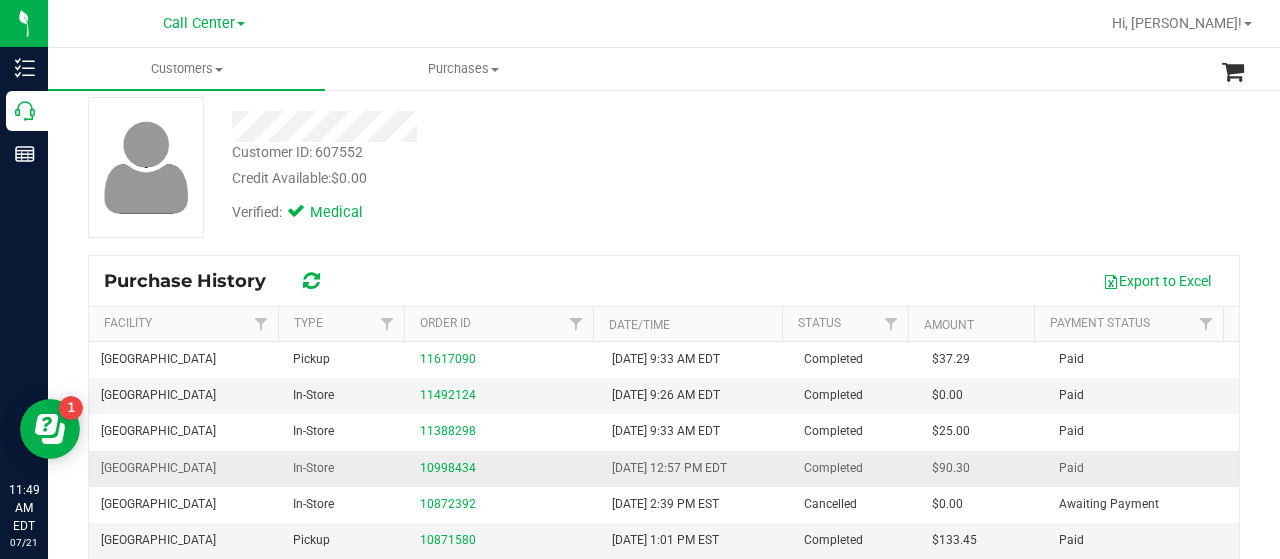 scroll, scrollTop: 0, scrollLeft: 0, axis: both 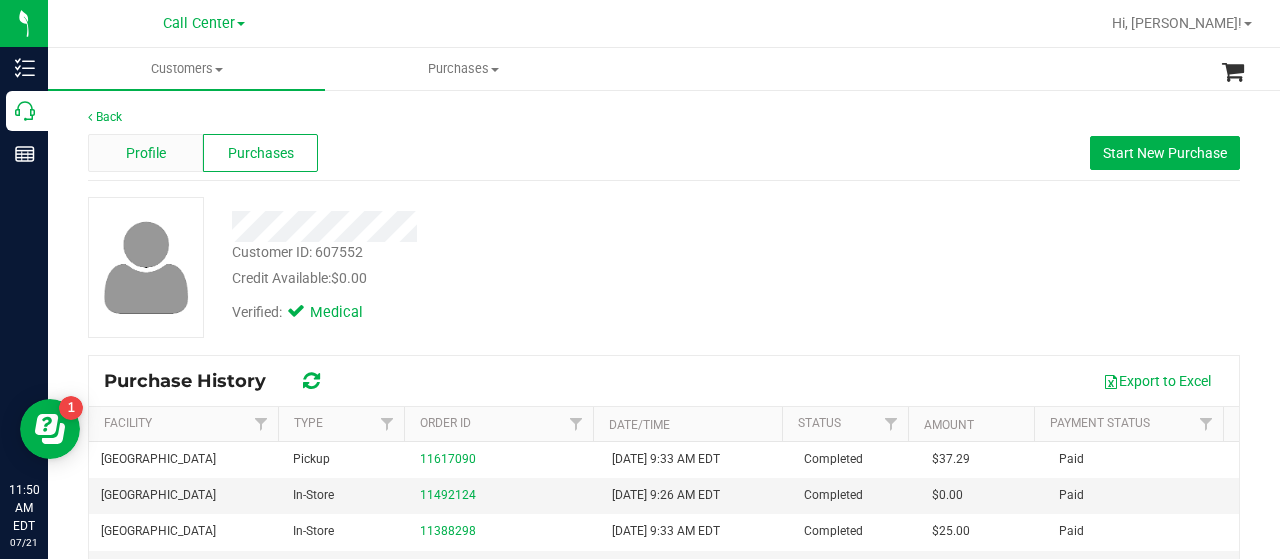 click on "Profile" at bounding box center [145, 153] 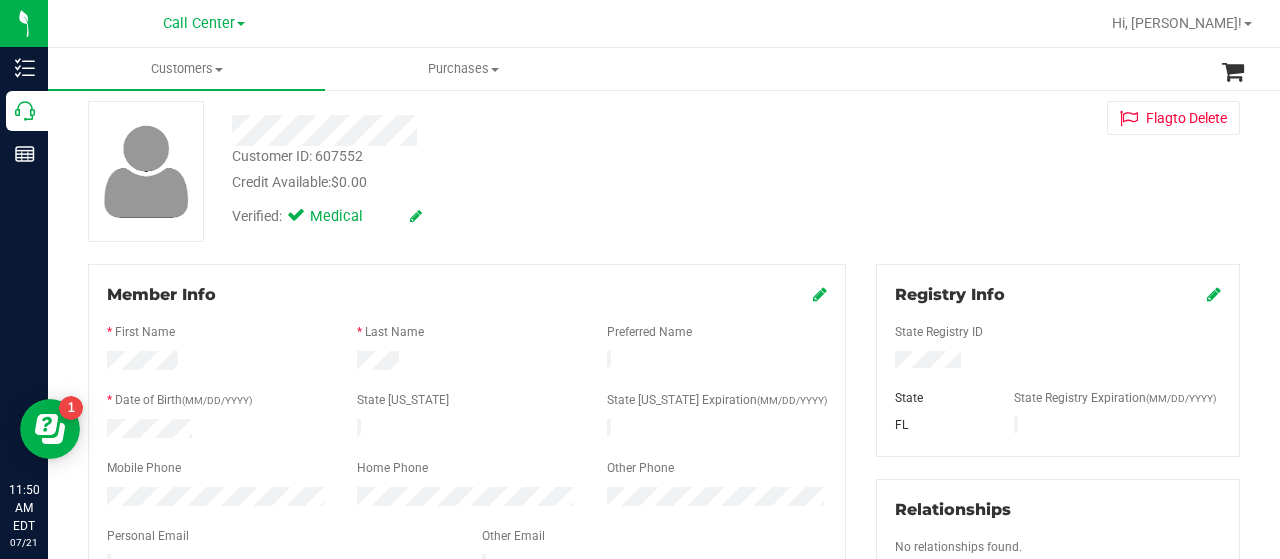 scroll, scrollTop: 0, scrollLeft: 0, axis: both 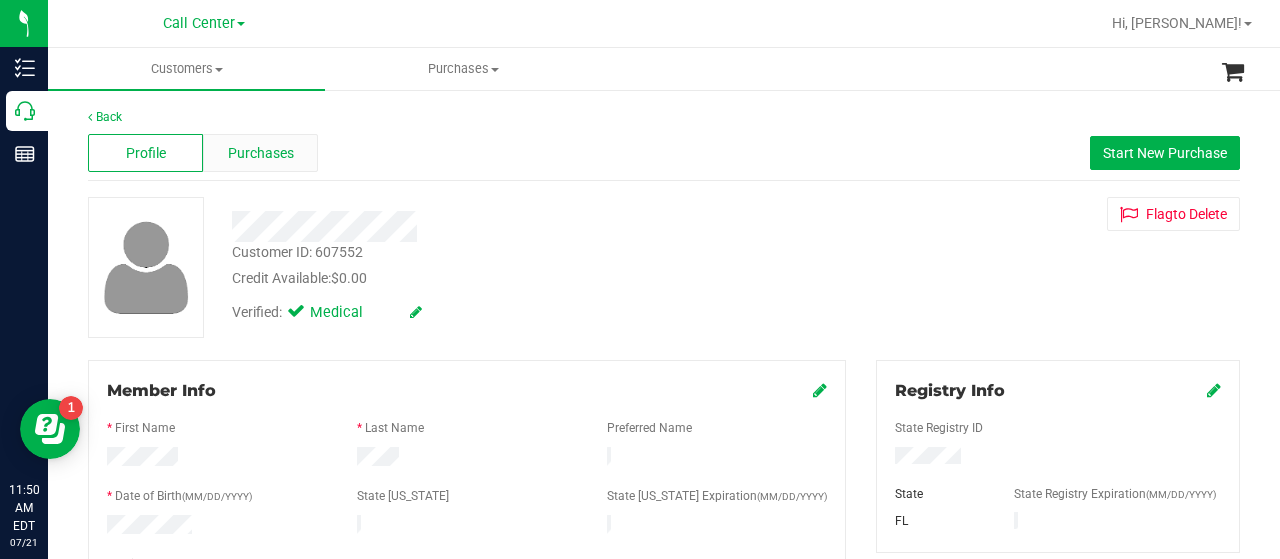 click on "Purchases" at bounding box center [260, 153] 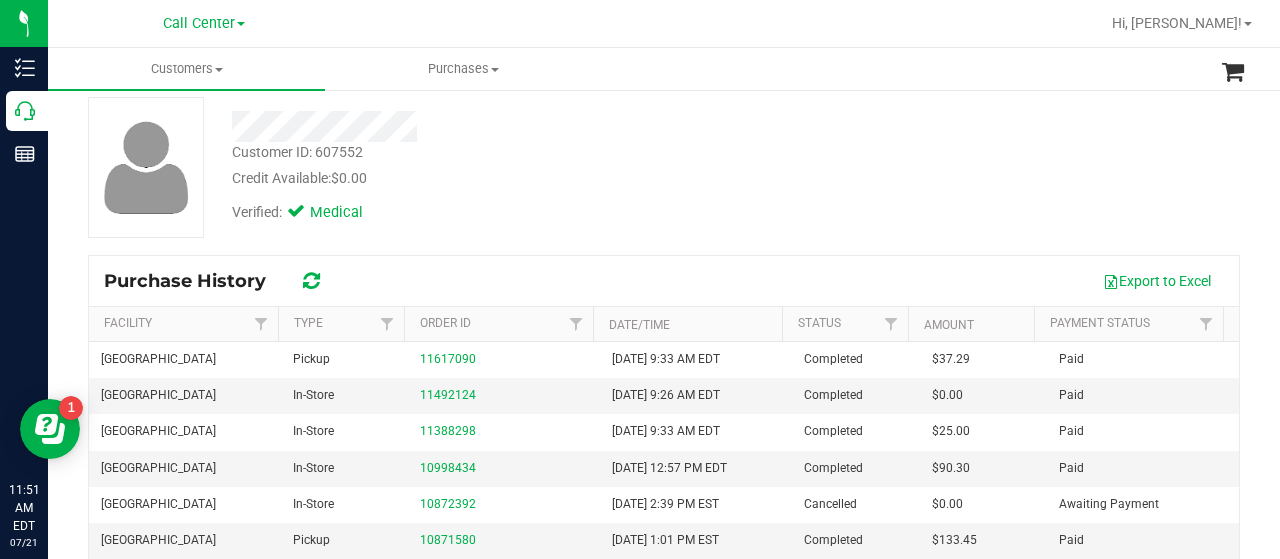 scroll, scrollTop: 0, scrollLeft: 0, axis: both 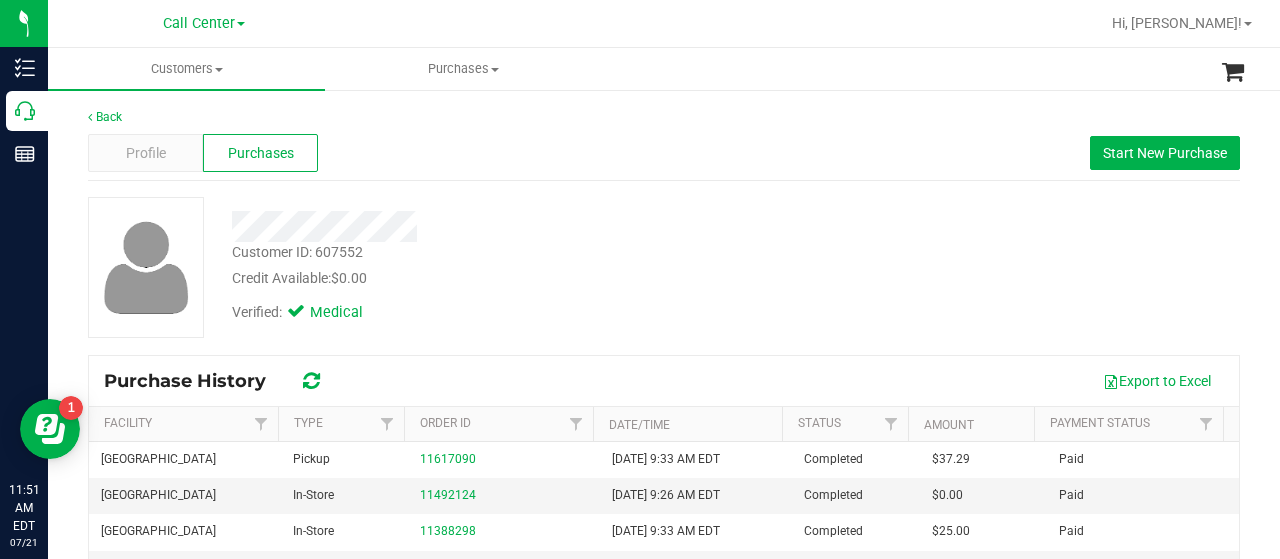 click on "Profile
Purchases
Start New Purchase" at bounding box center [664, 153] 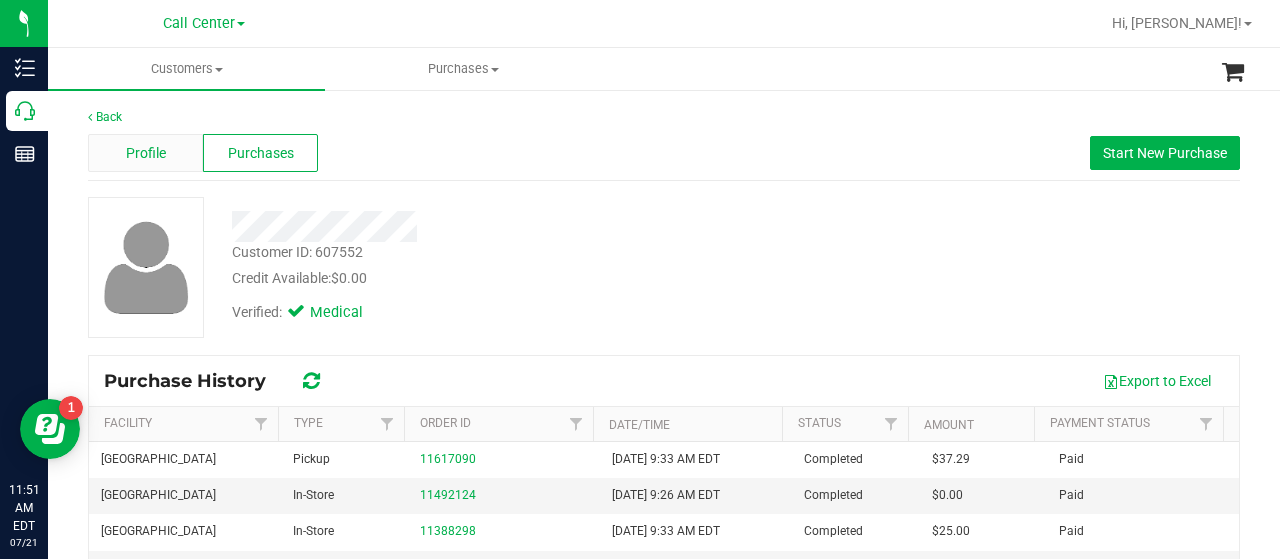 click on "Profile" at bounding box center [146, 153] 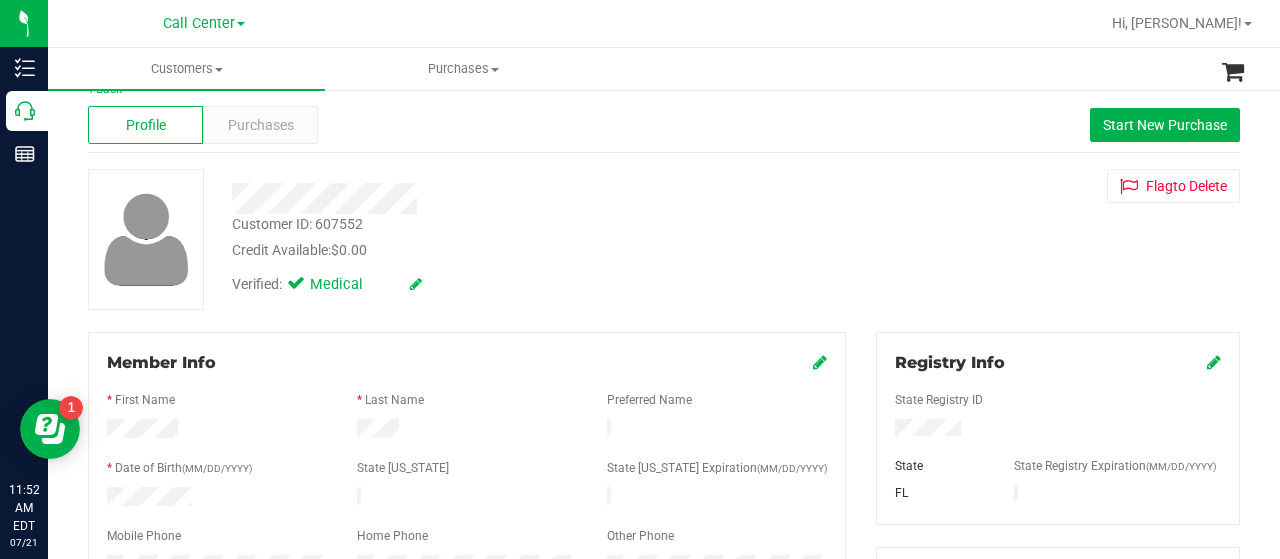 scroll, scrollTop: 0, scrollLeft: 0, axis: both 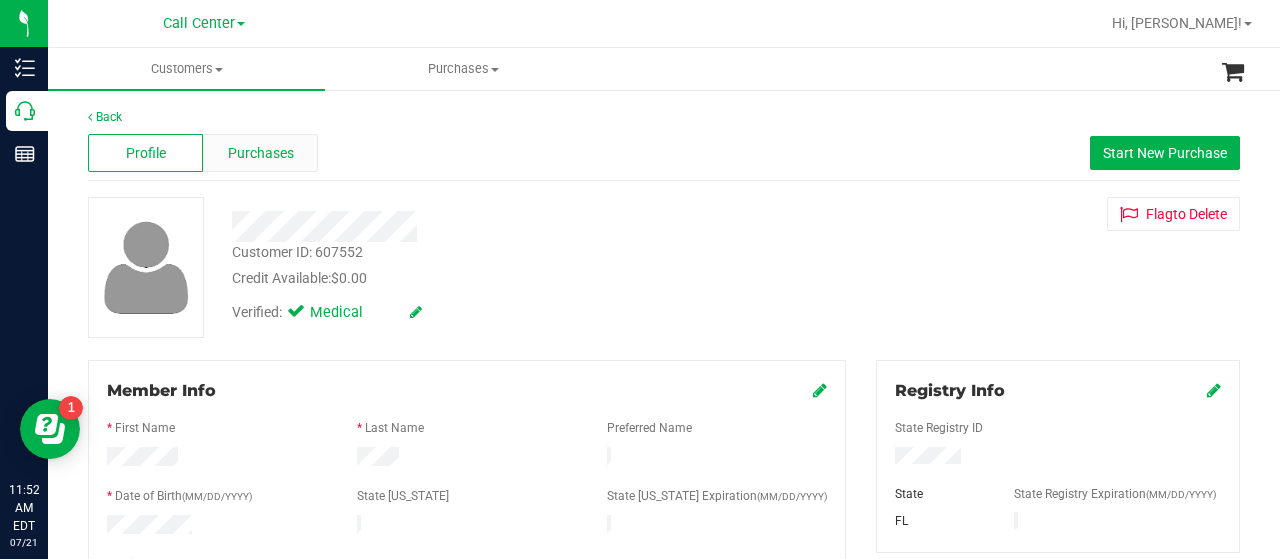 click on "Purchases" at bounding box center [261, 153] 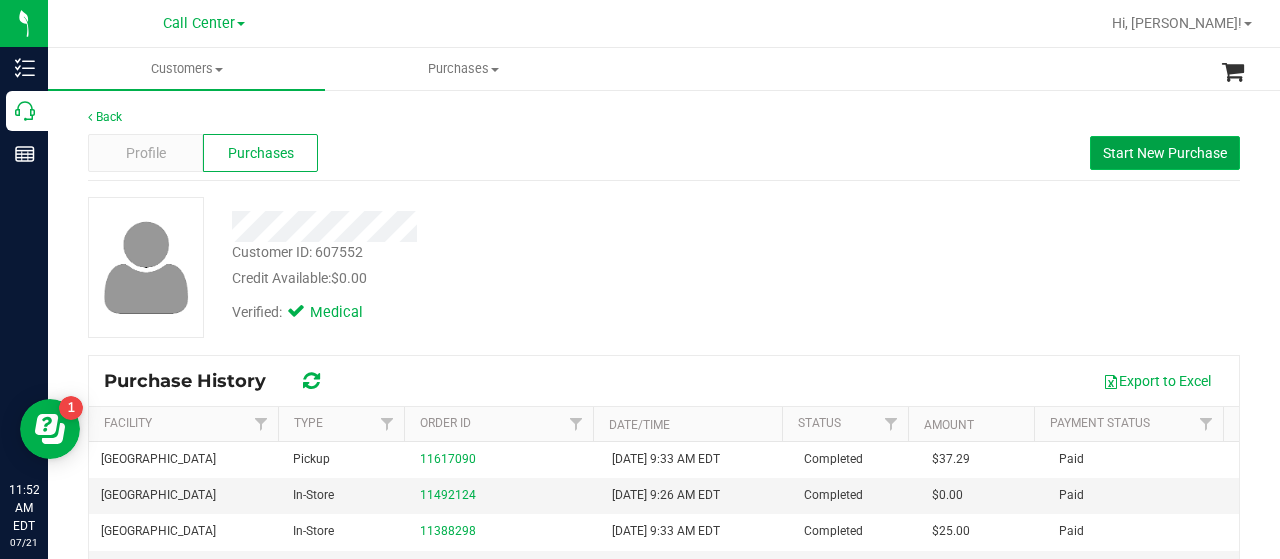 click on "Start New Purchase" at bounding box center [1165, 153] 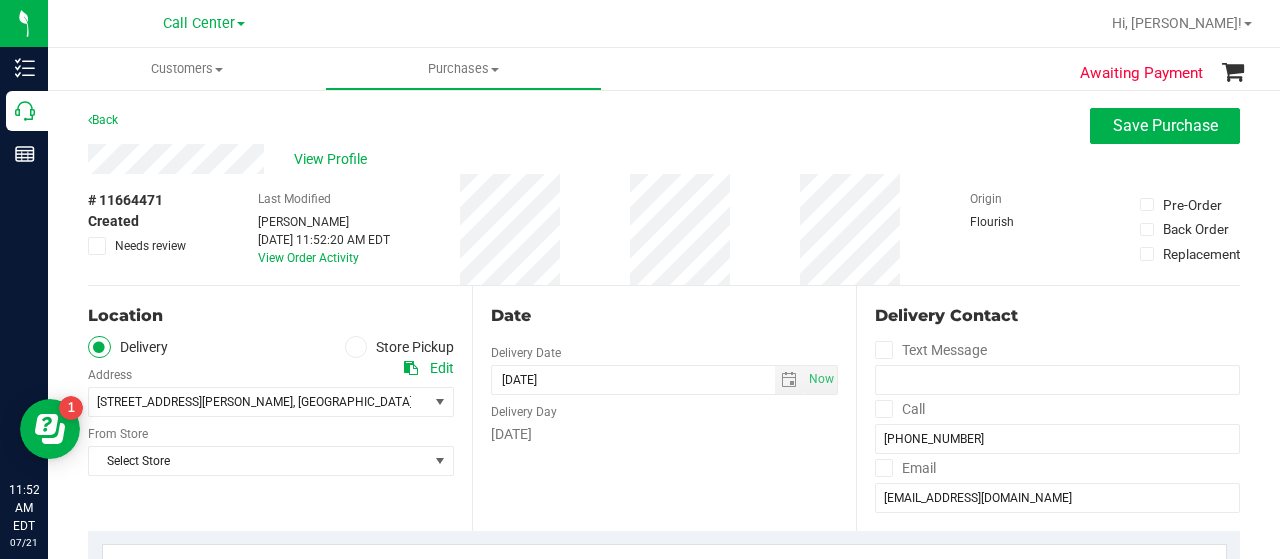 click at bounding box center [356, 347] 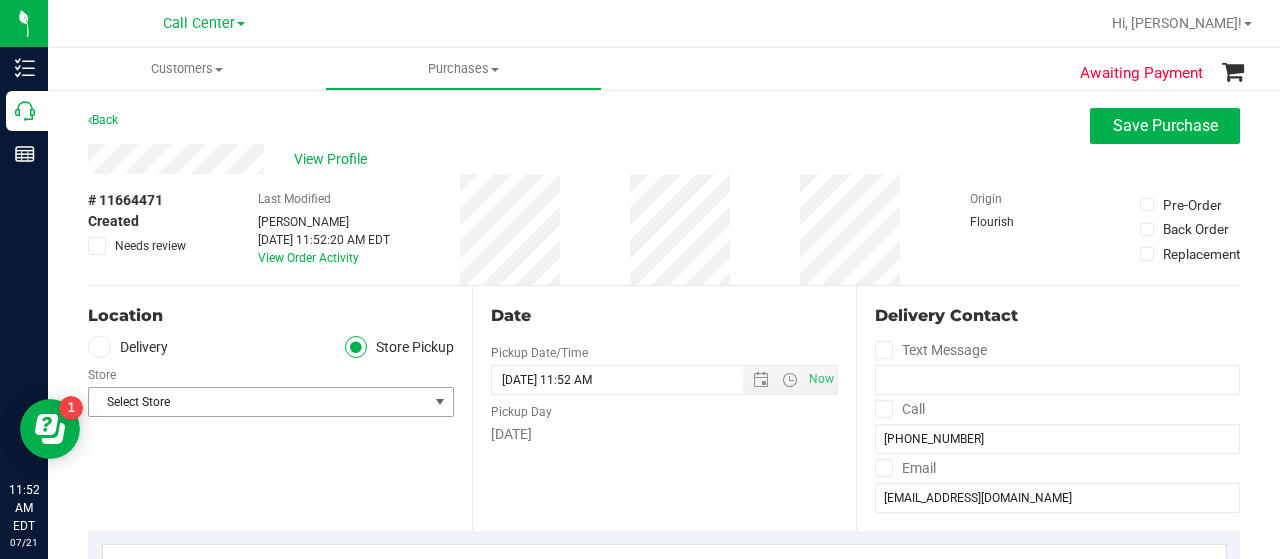click on "Select Store" at bounding box center (258, 402) 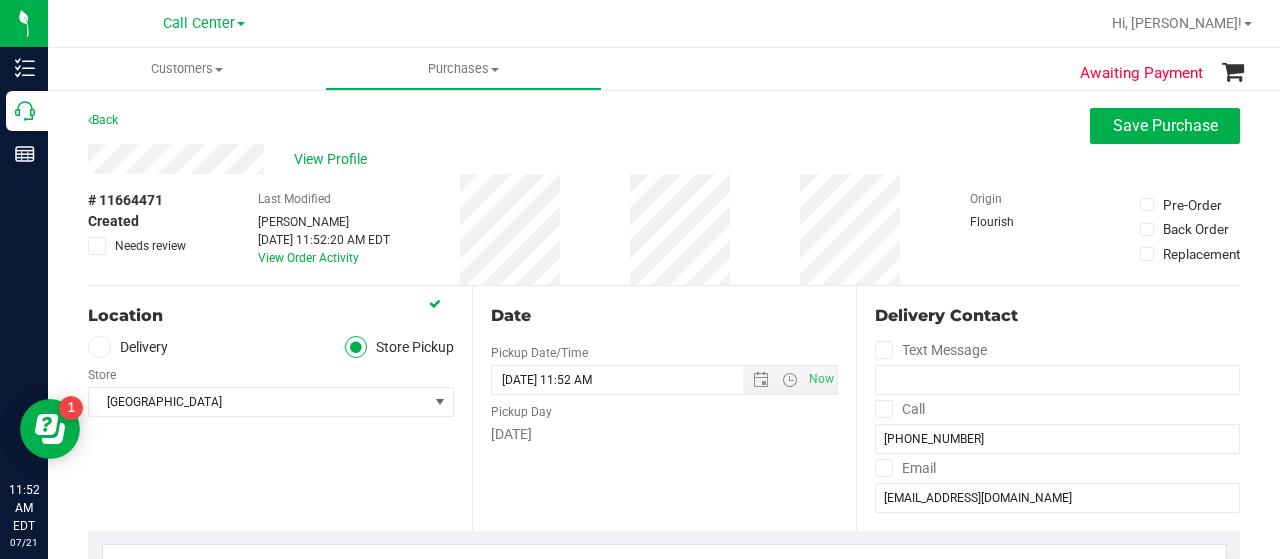 click on "Location
Delivery
Store Pickup
Store
Boynton Beach WC Select Store Bonita Springs WC Boynton Beach WC Bradenton WC Brandon WC Brooksville WC Call Center Clermont WC Crestview WC Deerfield Beach WC Delray Beach WC Deltona WC Ft Walton Beach WC Ft. Lauderdale WC Ft. Myers WC Gainesville WC Jax Atlantic WC JAX DC REP Jax WC Key West WC Lakeland WC Largo WC Lehigh Acres DC REP Merritt Island WC Miami 72nd WC Miami Beach WC Miami Dadeland WC Miramar DC REP New Port Richey WC North Palm Beach WC North Port WC Ocala WC Orange Park WC Orlando Colonial WC Orlando DC REP Orlando WC Oviedo WC Palm Bay WC Palm Coast WC Panama City WC Pensacola WC Sebring WC" at bounding box center (280, 408) 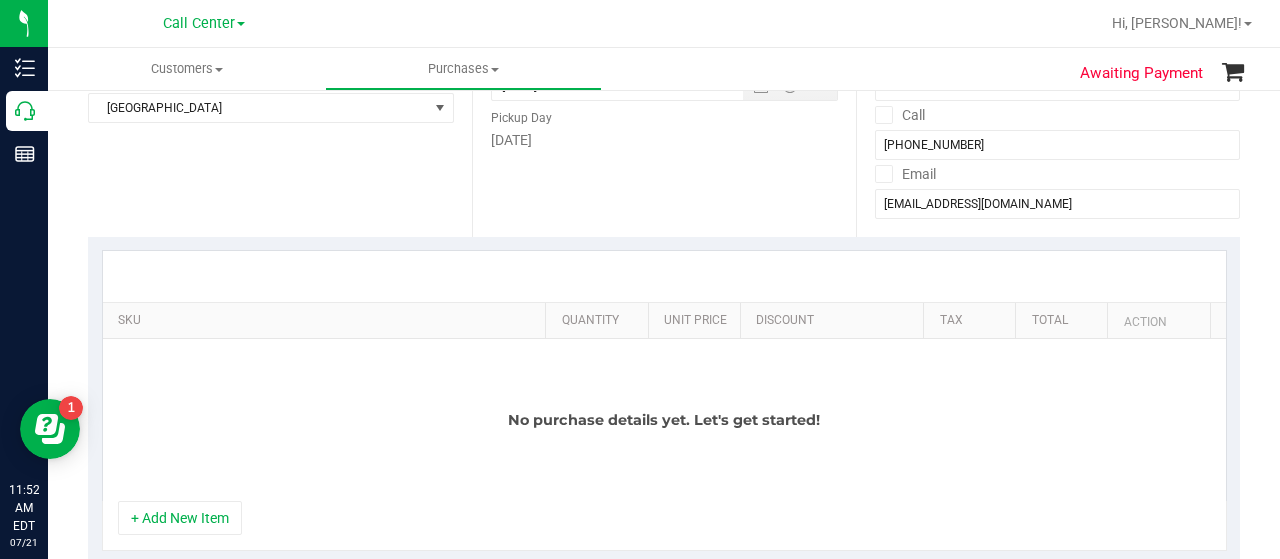 scroll, scrollTop: 400, scrollLeft: 0, axis: vertical 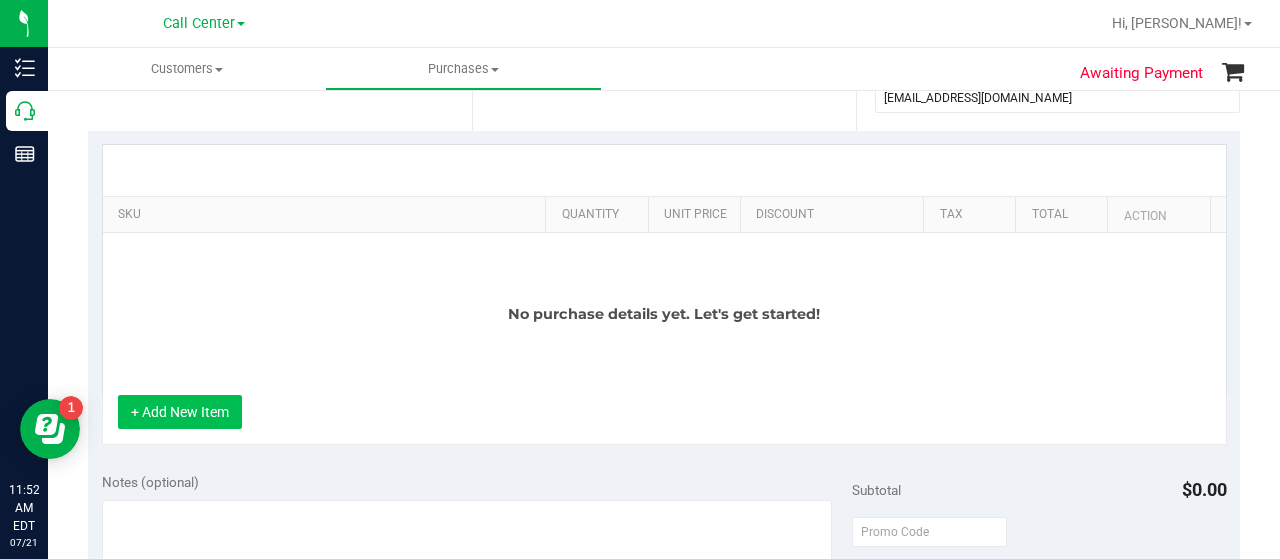click on "+ Add New Item" at bounding box center [180, 412] 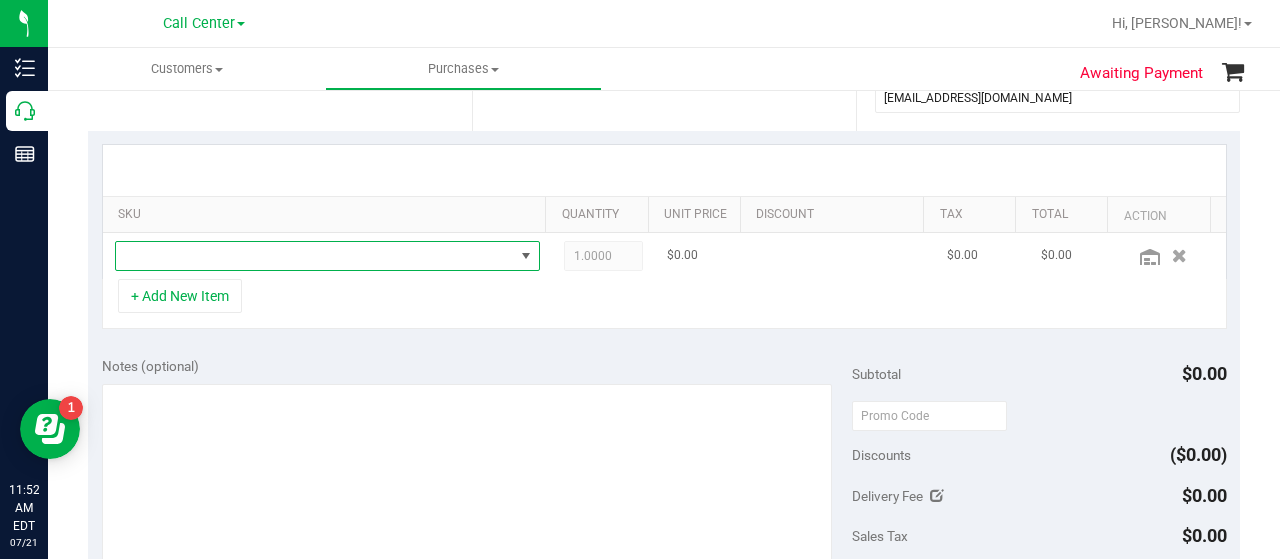 click at bounding box center (315, 256) 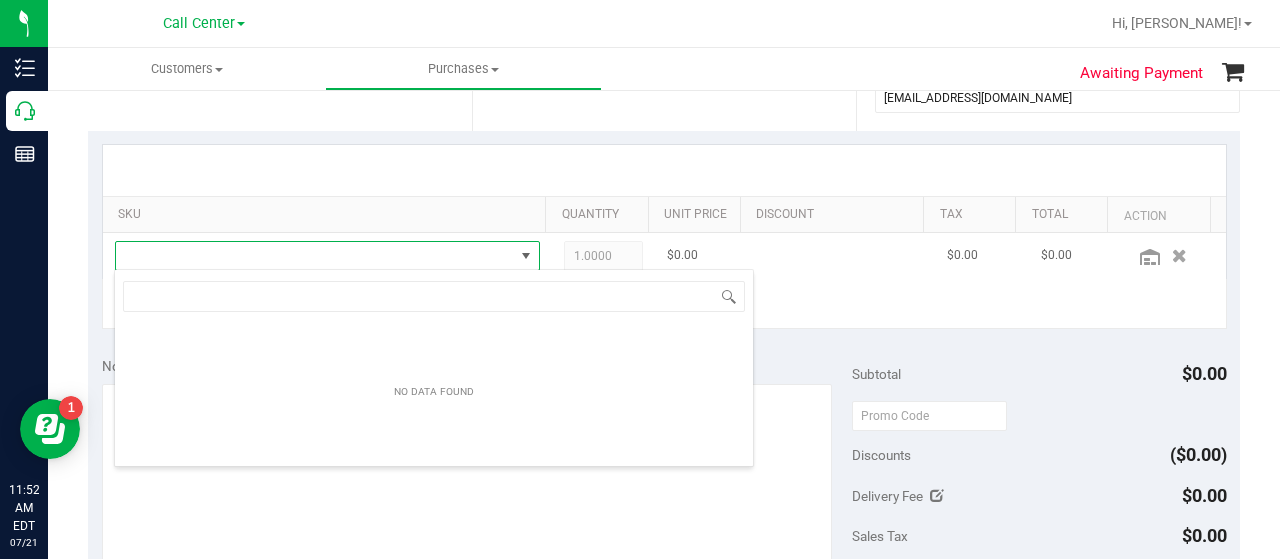 scroll, scrollTop: 99970, scrollLeft: 99586, axis: both 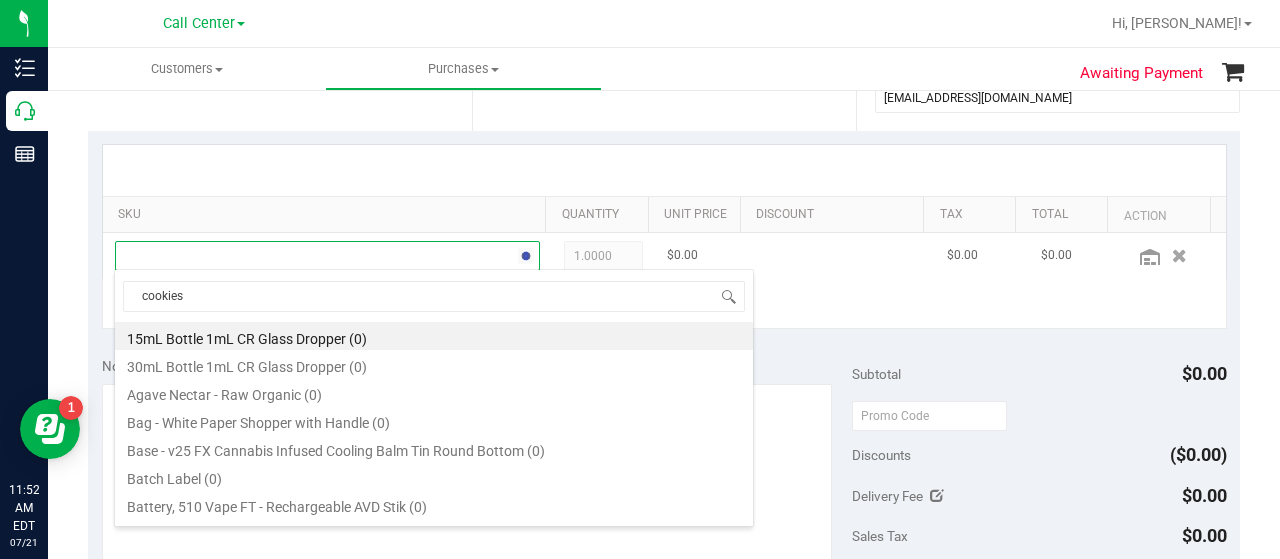 type on "cookies n" 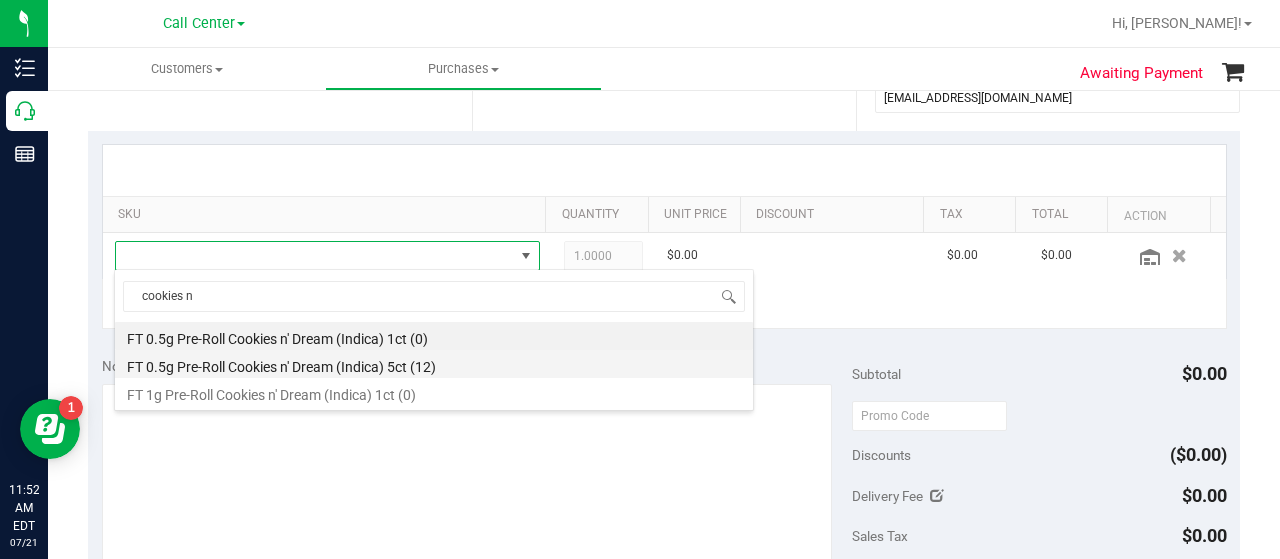 click on "FT 0.5g Pre-Roll Cookies n' Dream (Indica) 5ct (12)" at bounding box center (434, 364) 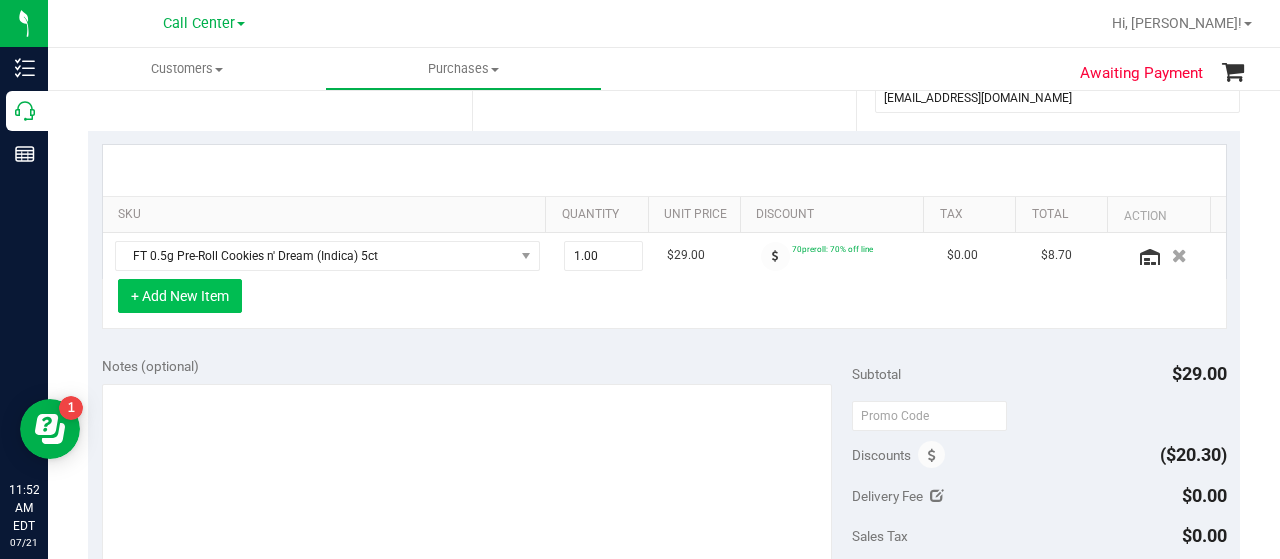 click on "+ Add New Item" at bounding box center (180, 296) 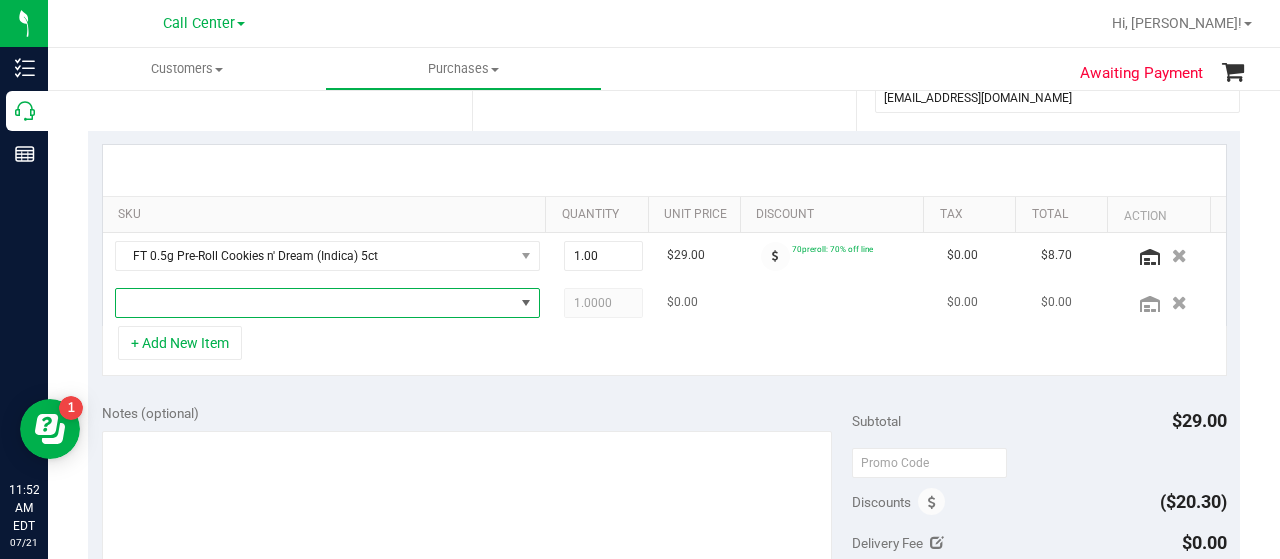 click at bounding box center [315, 303] 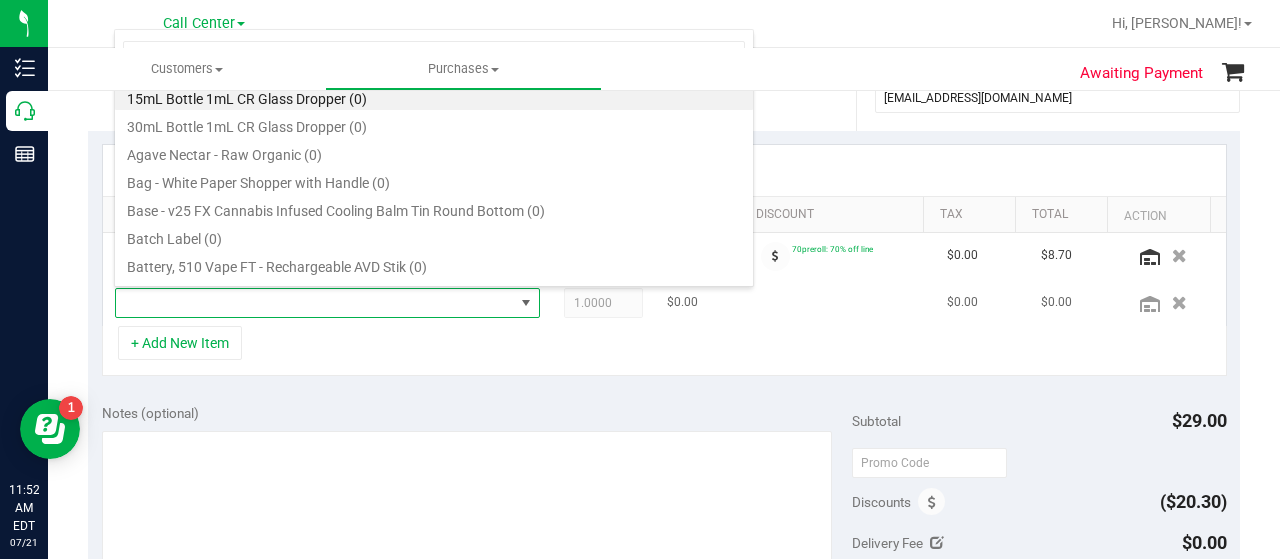 scroll, scrollTop: 99970, scrollLeft: 99586, axis: both 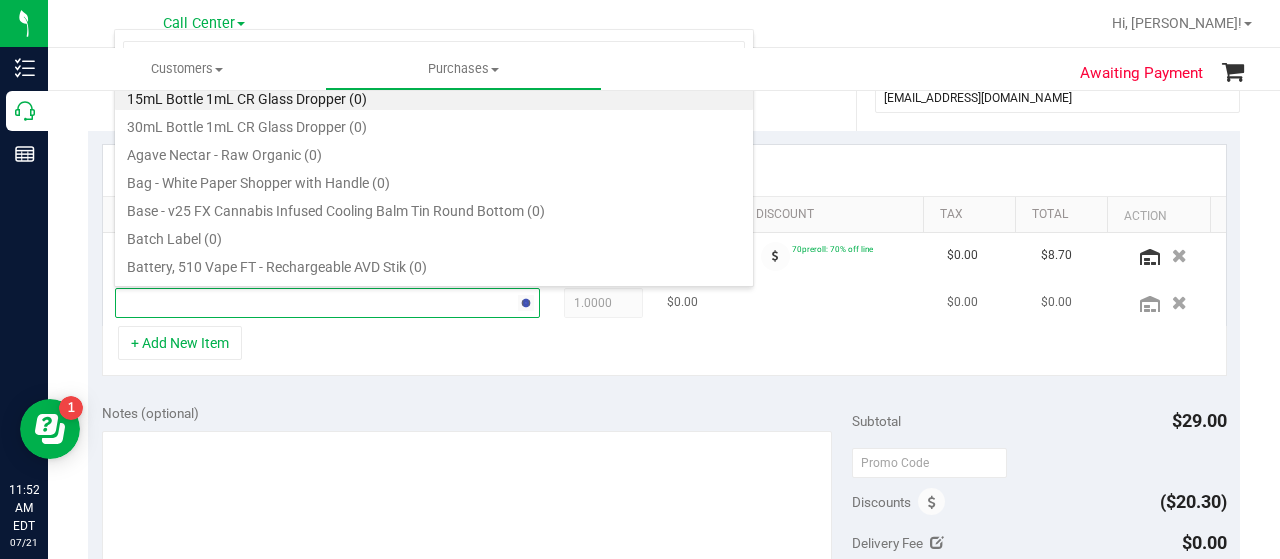 type on "melon" 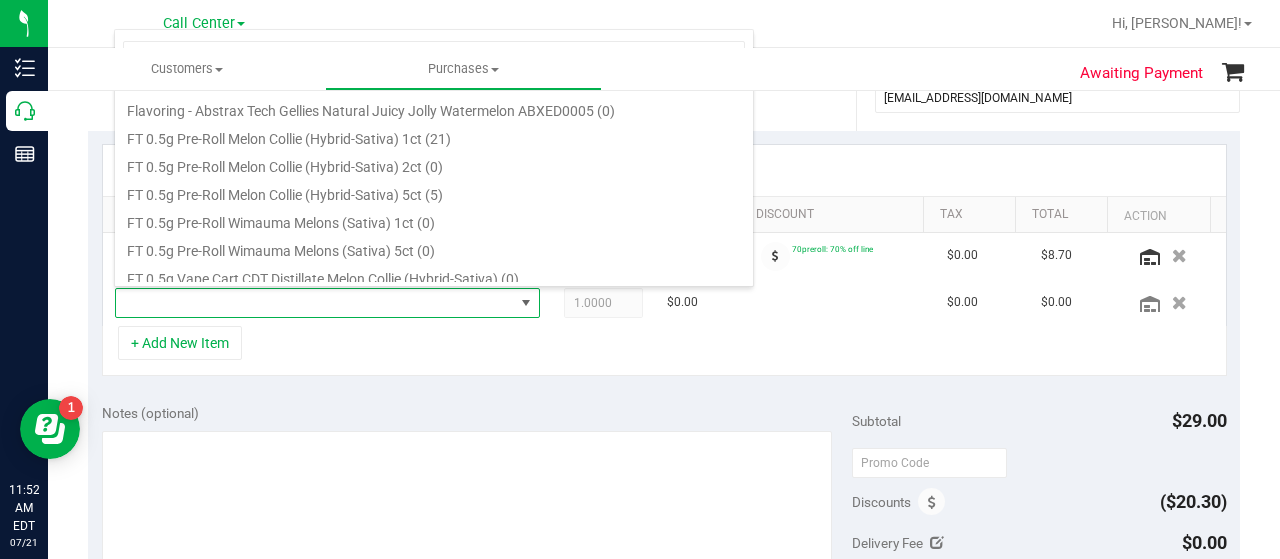 scroll, scrollTop: 300, scrollLeft: 0, axis: vertical 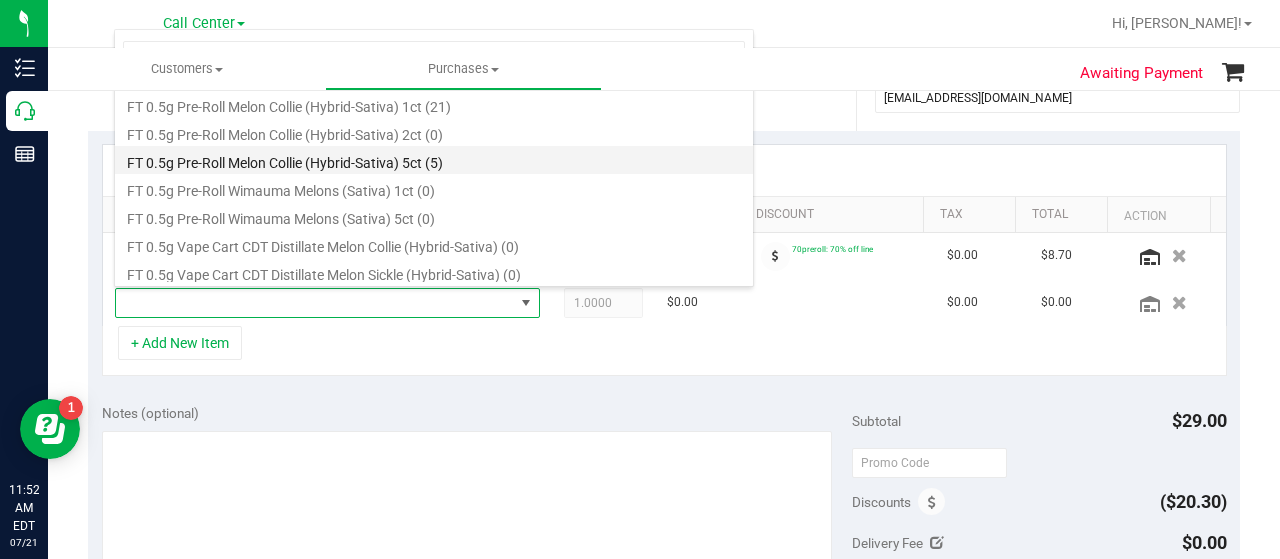 click on "FT 0.5g Pre-Roll Melon Collie (Hybrid-Sativa) 5ct (5)" at bounding box center (434, 160) 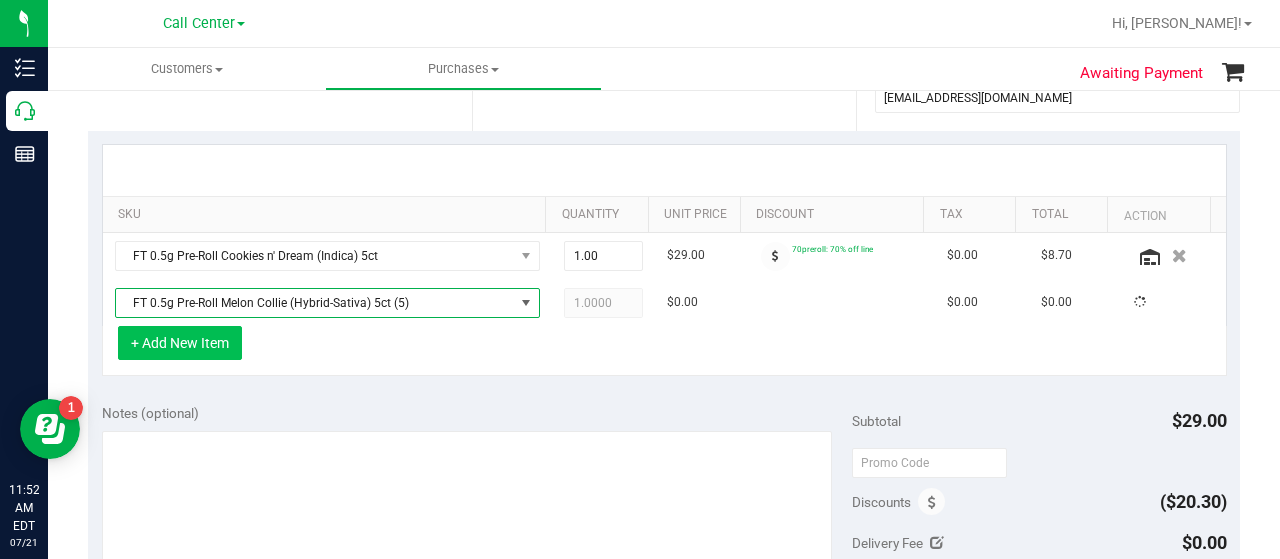 click on "+ Add New Item" at bounding box center (180, 343) 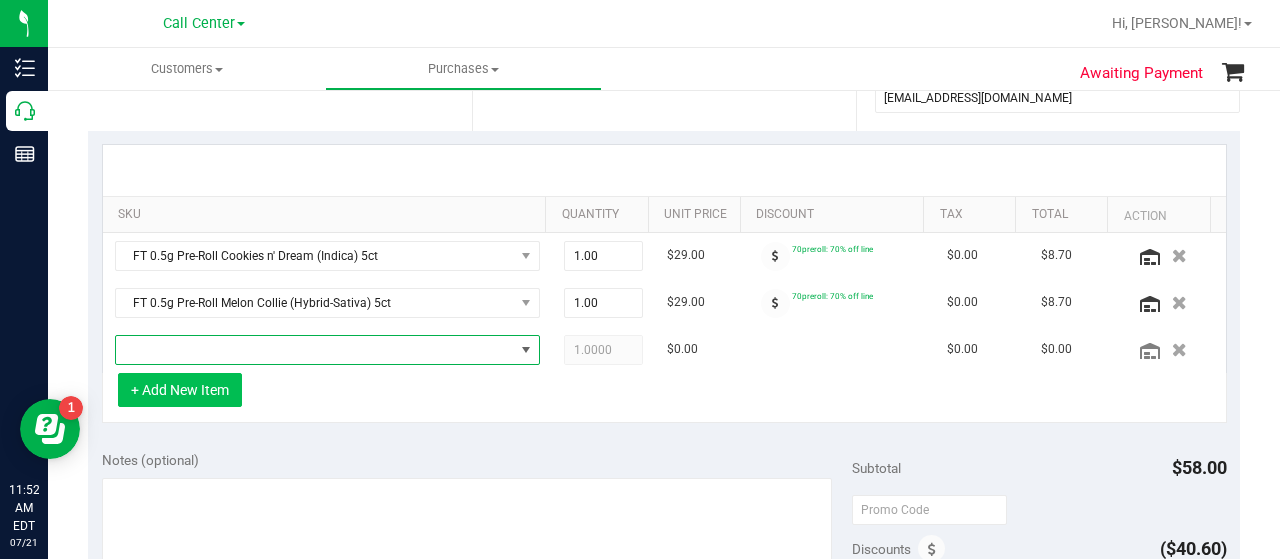 click at bounding box center (315, 350) 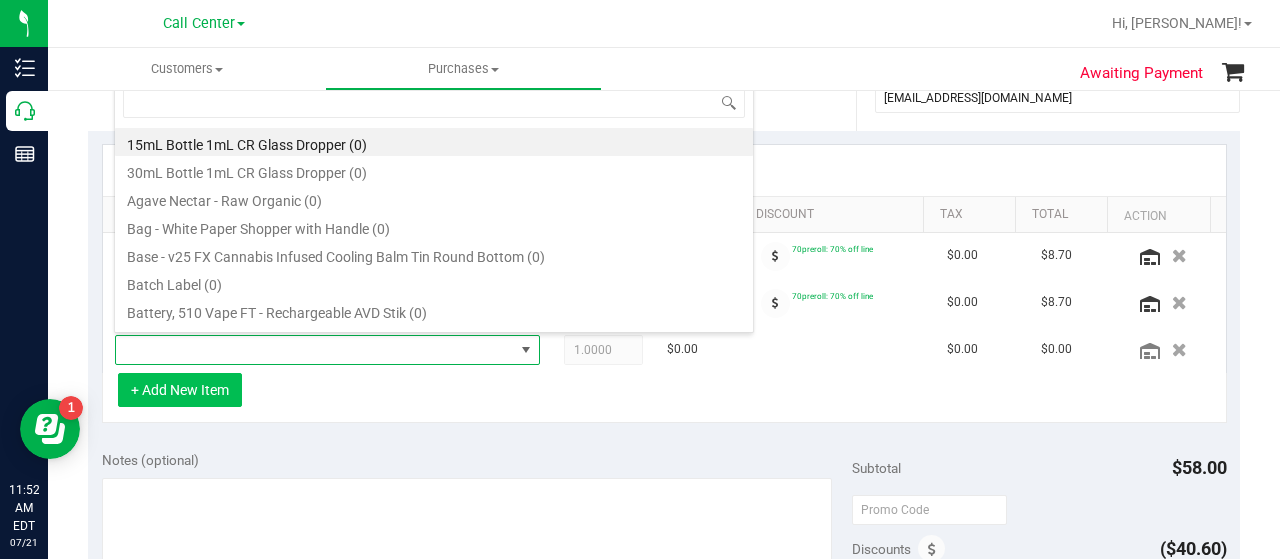 scroll, scrollTop: 99970, scrollLeft: 99586, axis: both 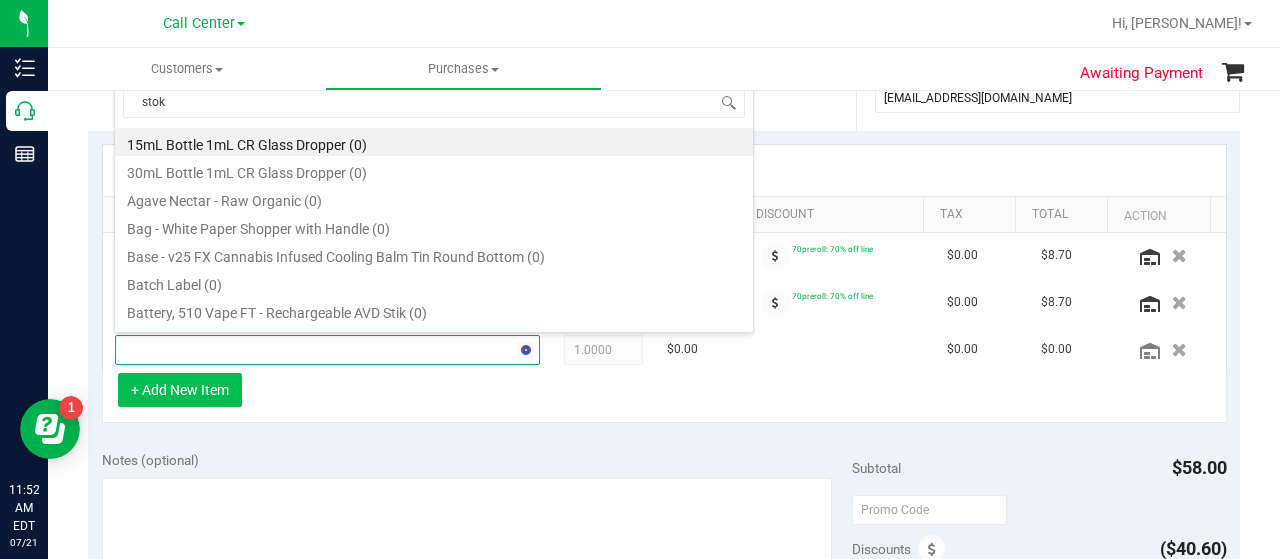 type on "stoke" 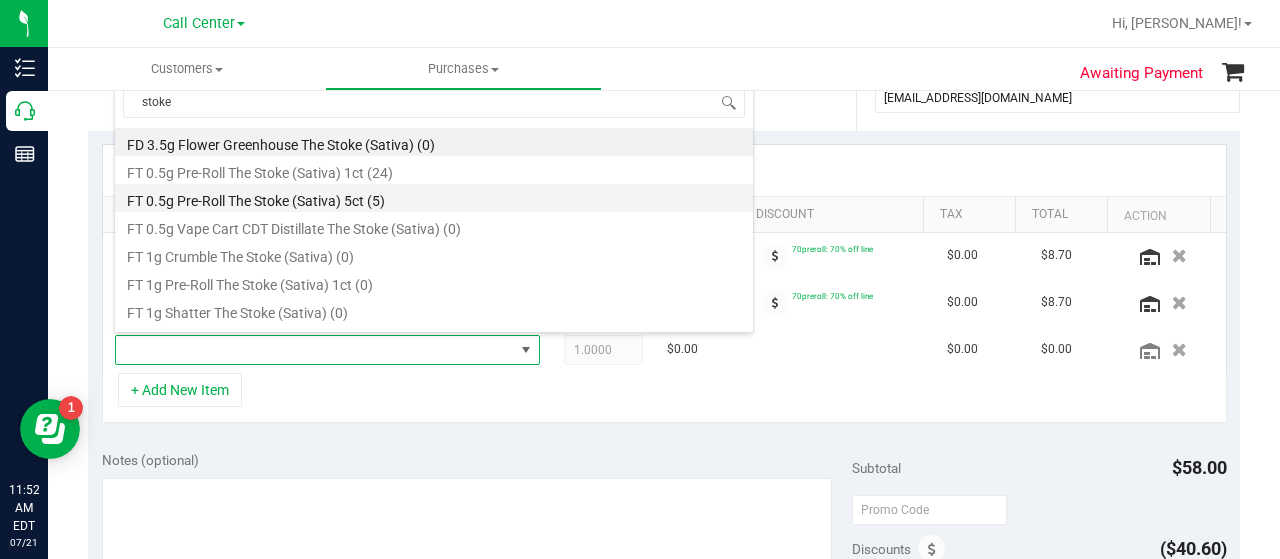 click on "FT 0.5g Pre-Roll The Stoke (Sativa) 5ct (5)" at bounding box center (434, 198) 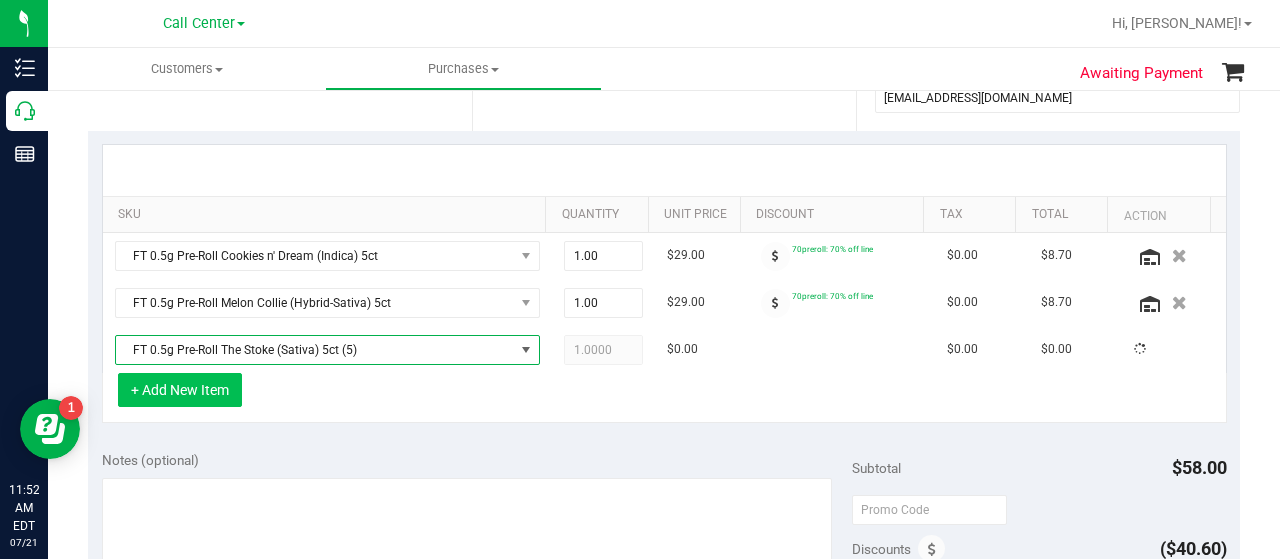 click on "+ Add New Item" at bounding box center (180, 390) 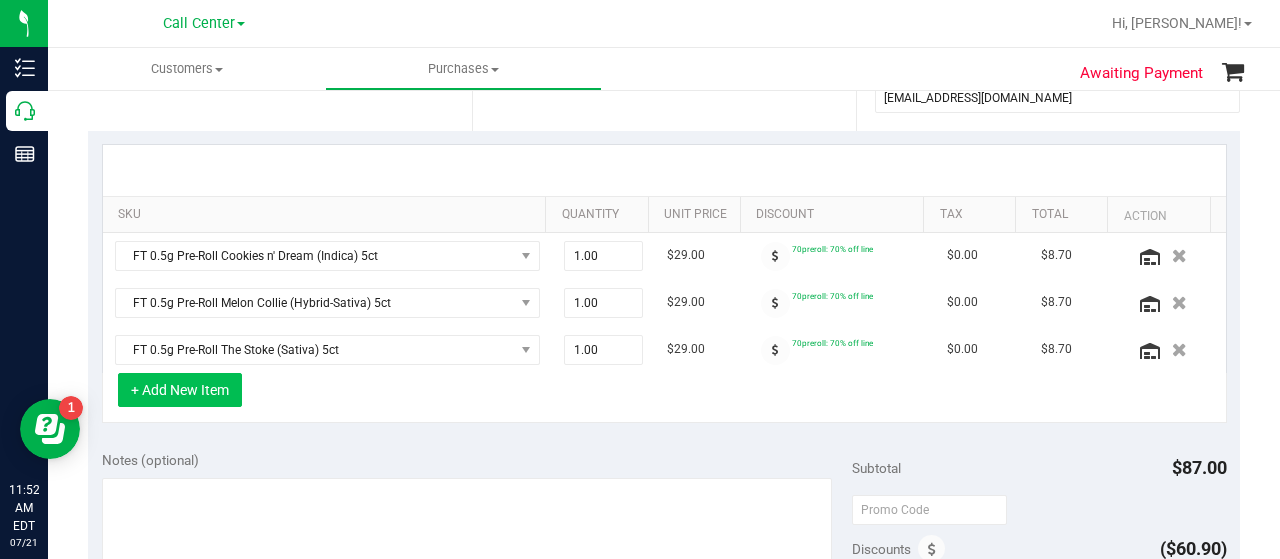 click on "+ Add New Item" at bounding box center (180, 390) 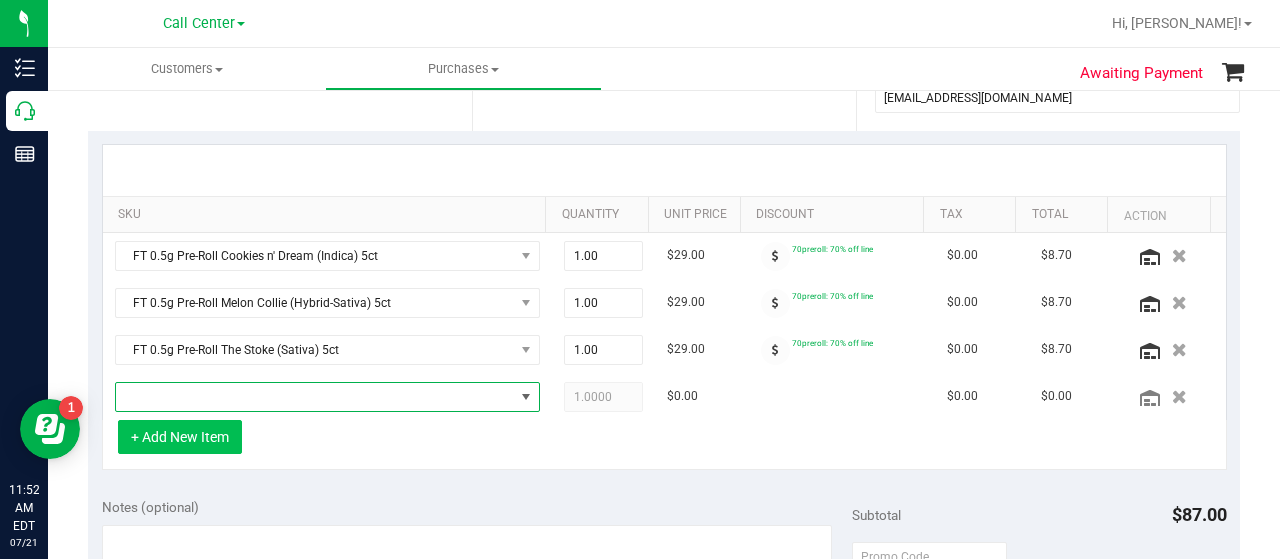 click at bounding box center [315, 397] 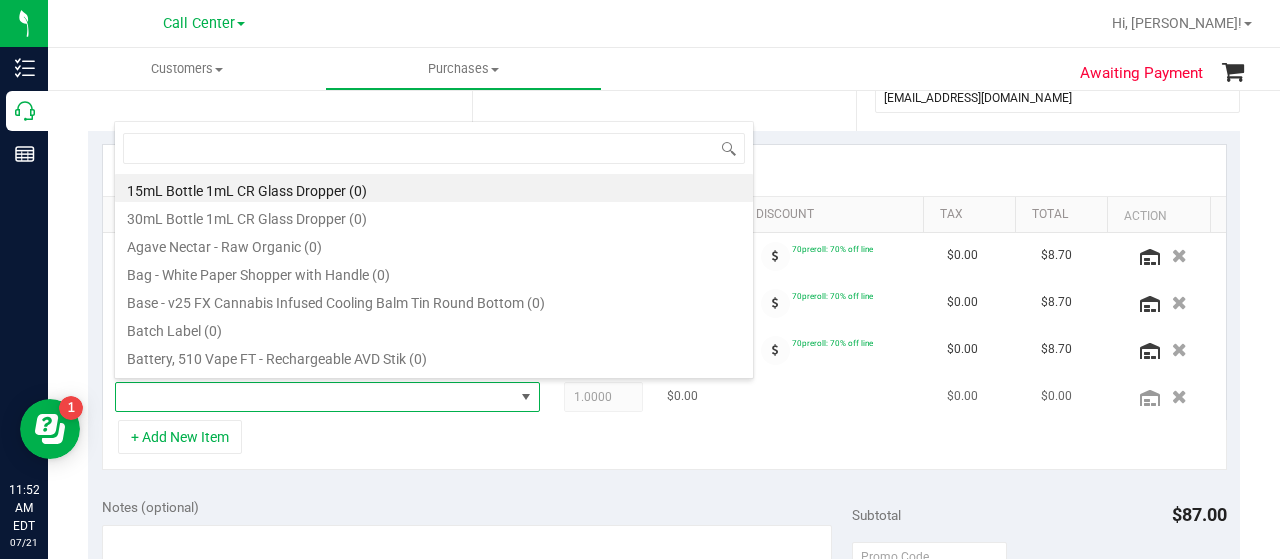 scroll, scrollTop: 99970, scrollLeft: 99586, axis: both 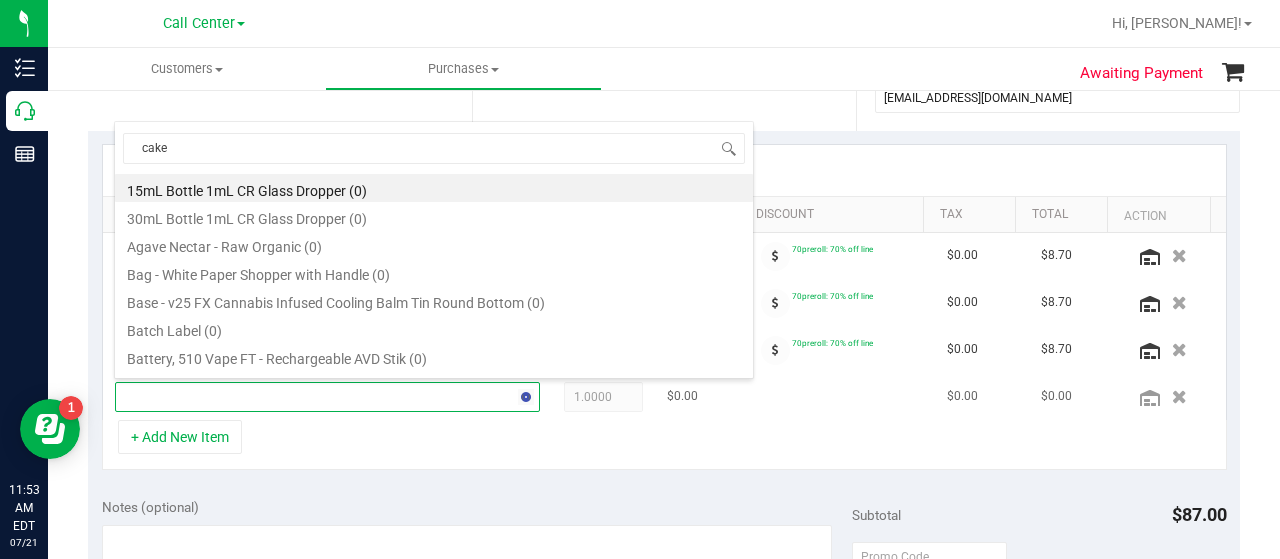type on "cakez" 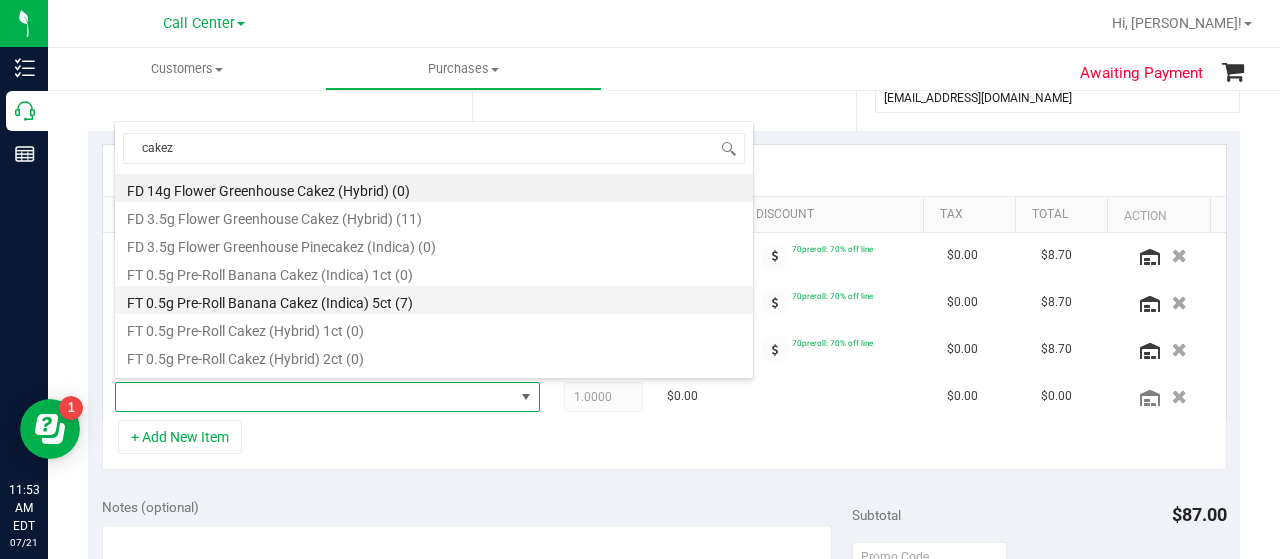 click on "FT 0.5g Pre-Roll Banana Cakez (Indica) 5ct (7)" at bounding box center [434, 300] 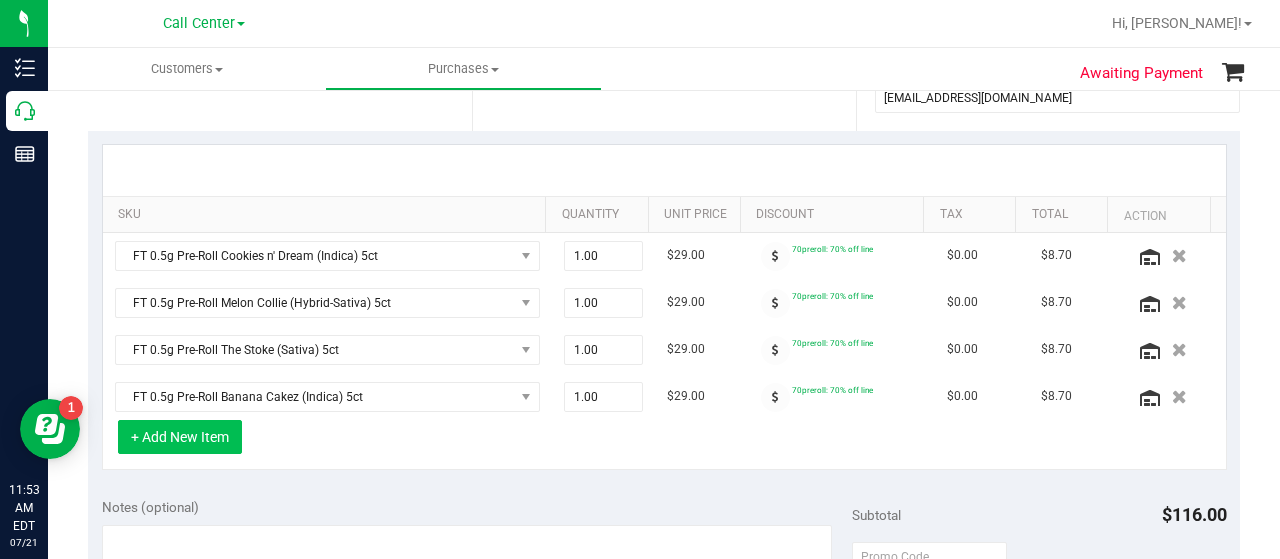 click on "+ Add New Item" at bounding box center (180, 437) 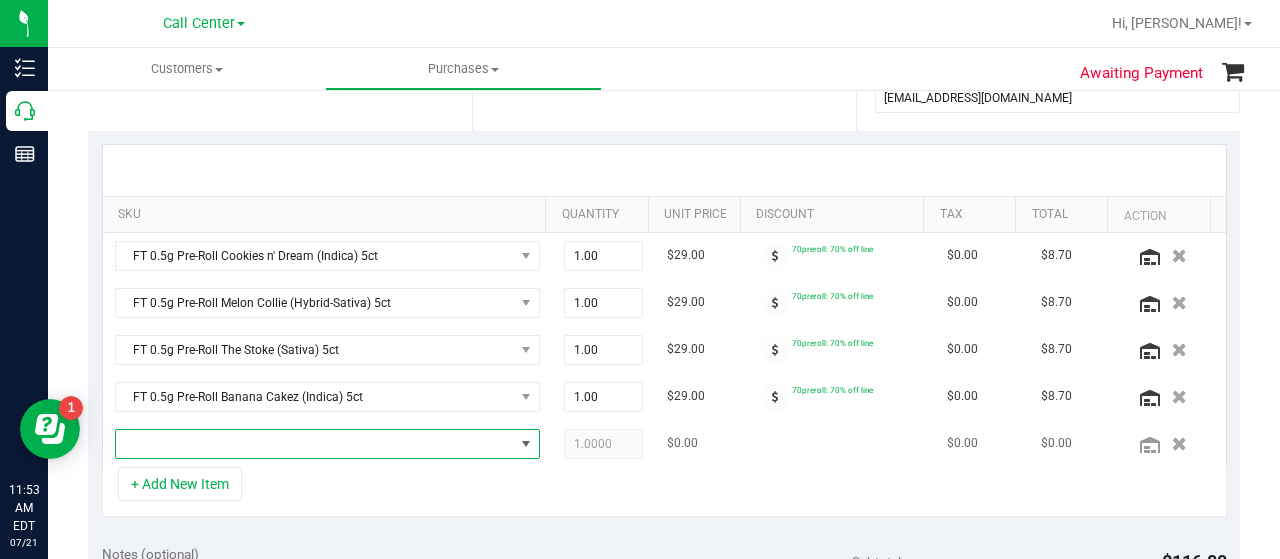 click at bounding box center [315, 444] 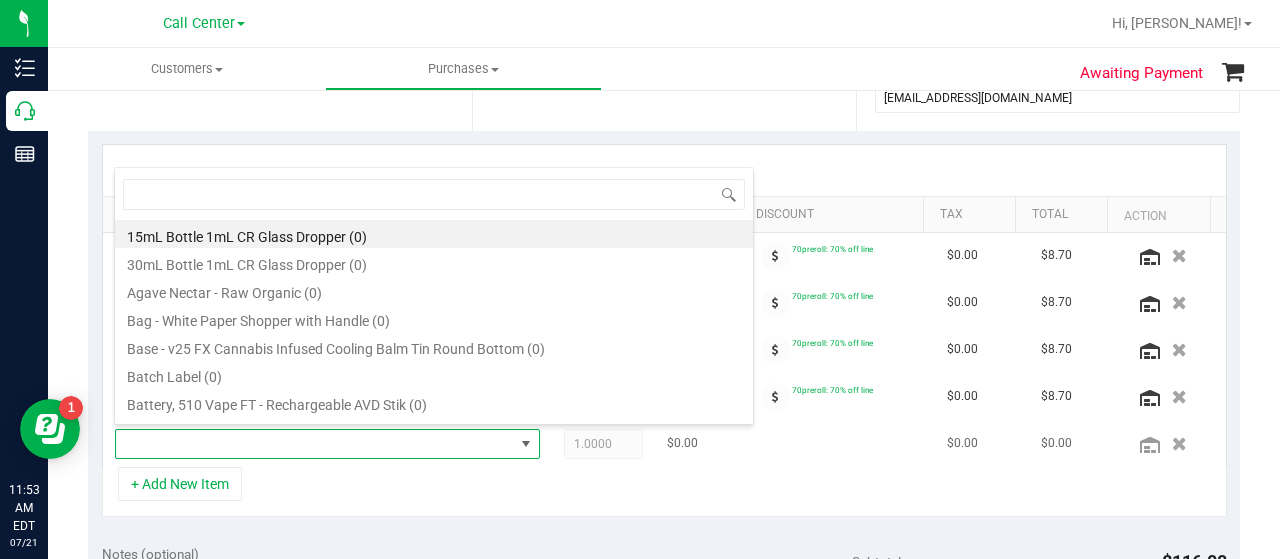 scroll, scrollTop: 99970, scrollLeft: 99586, axis: both 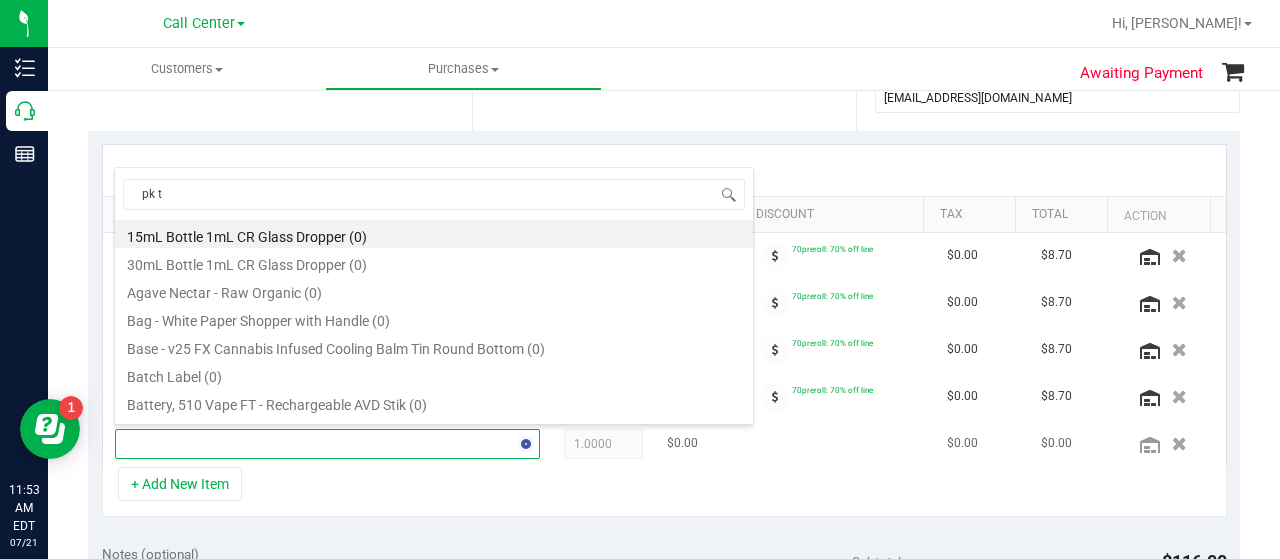 type on "pk tr" 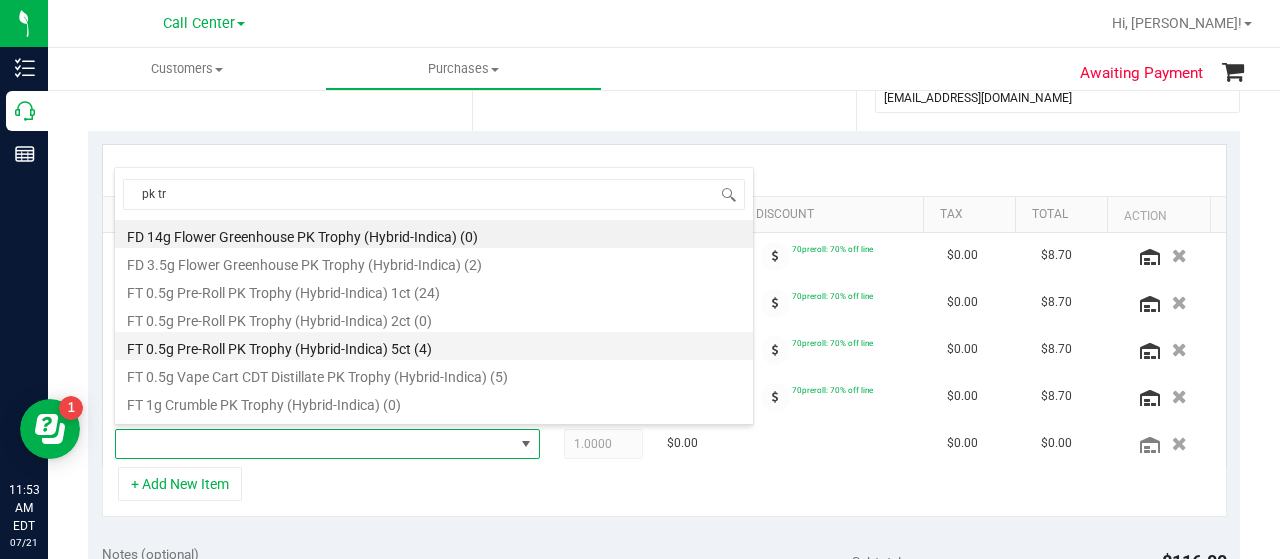 click on "FT 0.5g Pre-Roll PK Trophy (Hybrid-Indica) 5ct (4)" at bounding box center [434, 346] 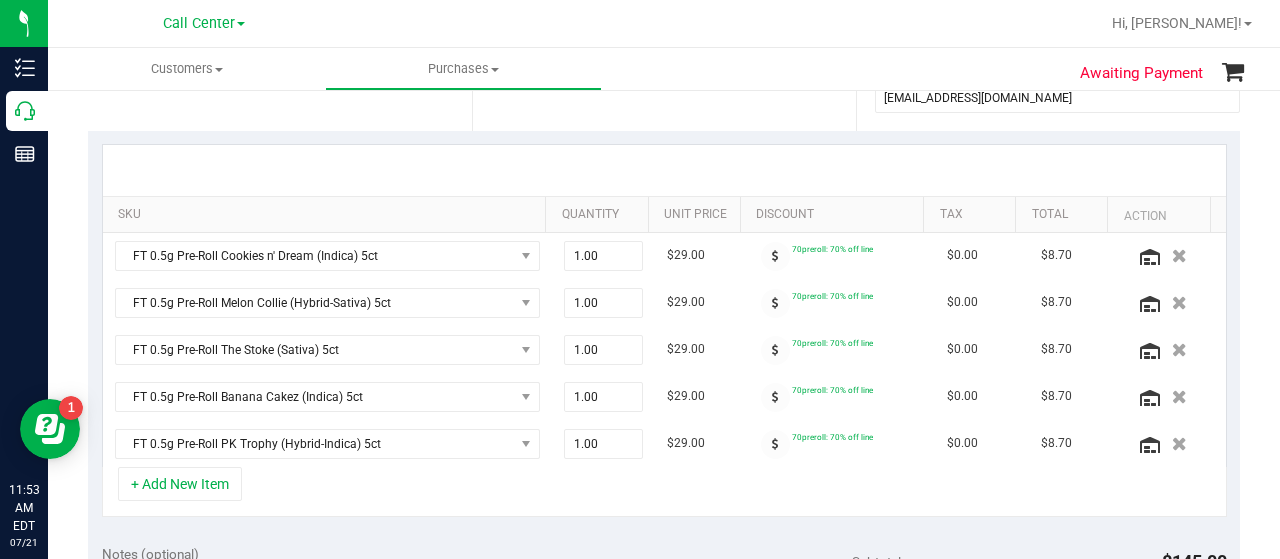click on "+ Add New Item" at bounding box center [664, 492] 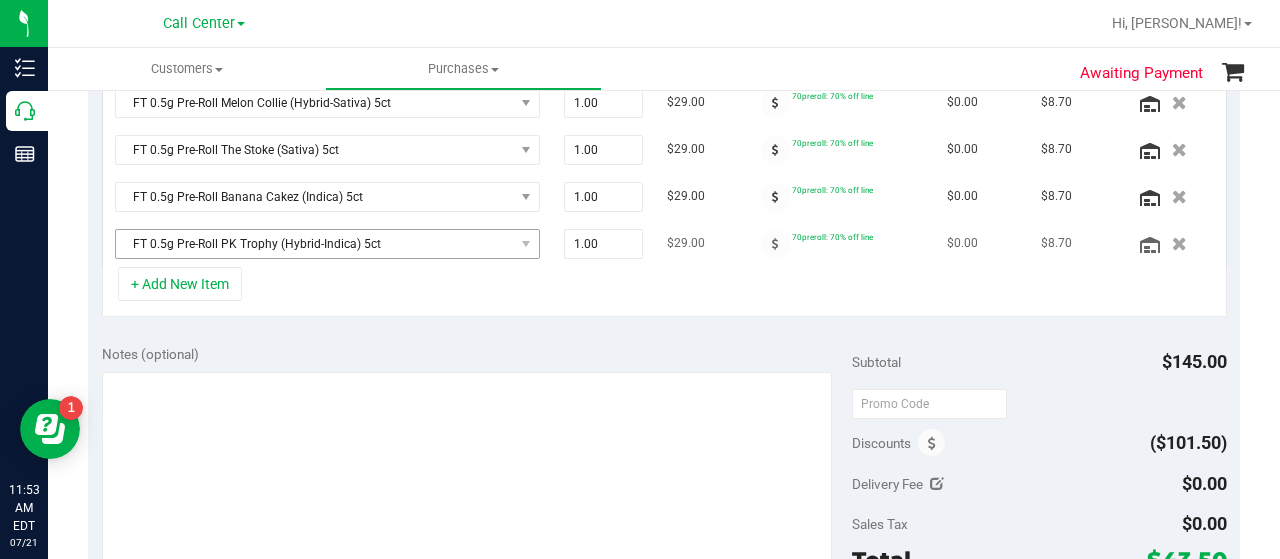 scroll, scrollTop: 700, scrollLeft: 0, axis: vertical 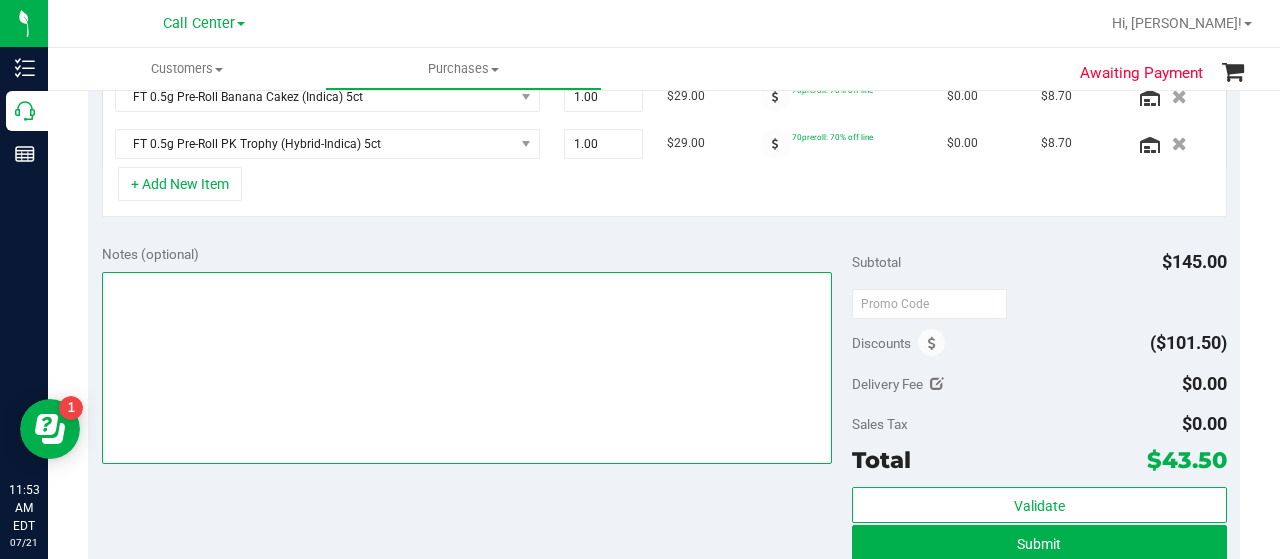 click at bounding box center (467, 368) 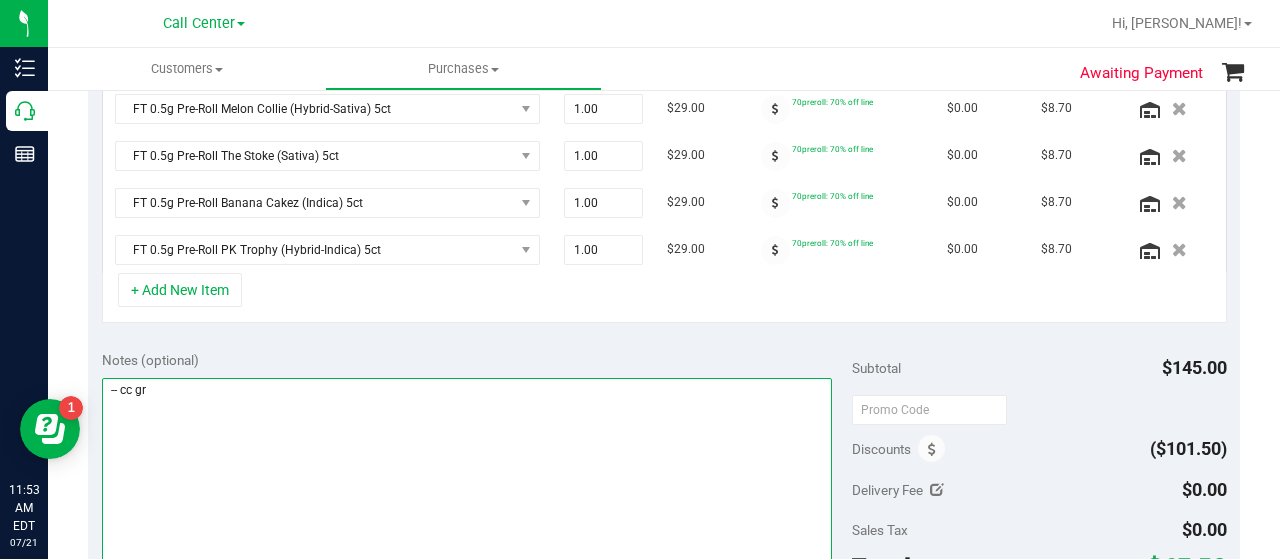 scroll, scrollTop: 500, scrollLeft: 0, axis: vertical 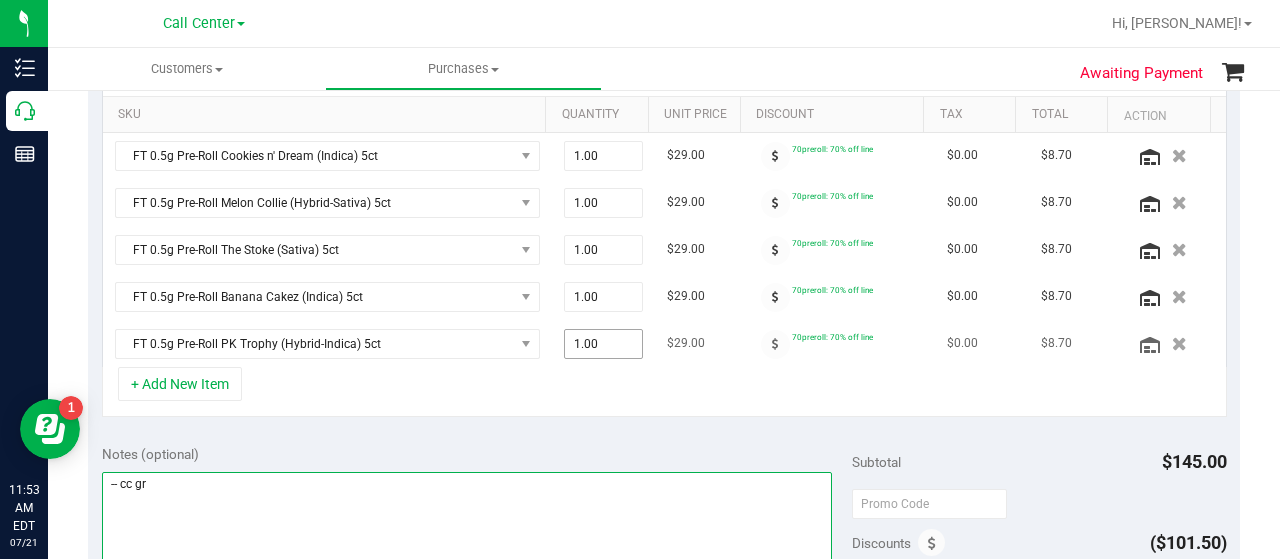 type on "-- cc gr" 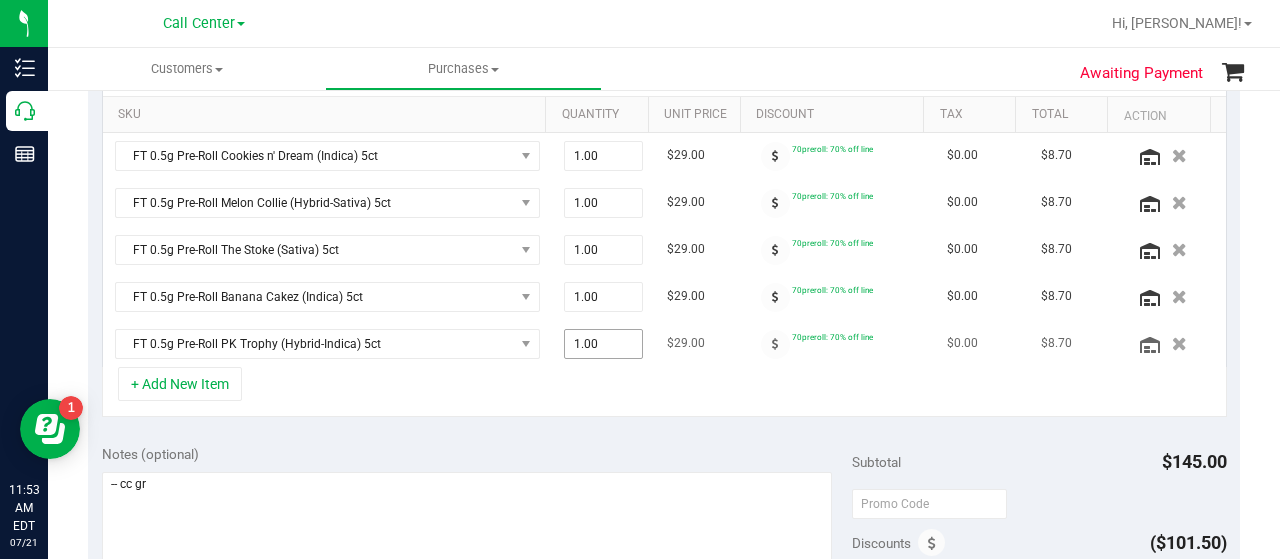 click on "1.00 1" at bounding box center [604, 344] 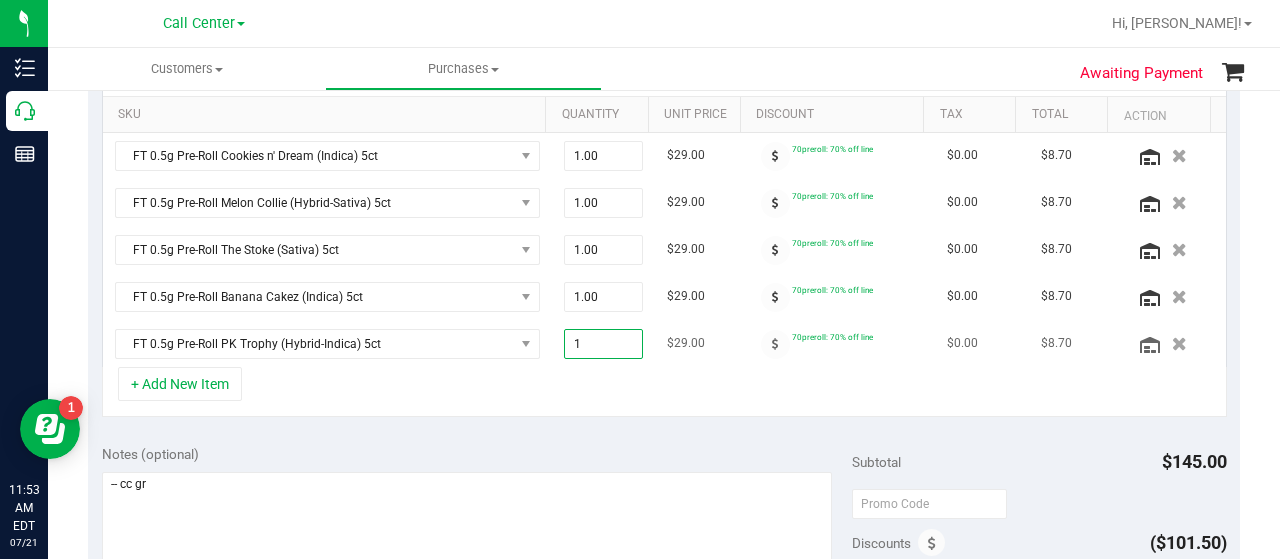 click on "1" at bounding box center (604, 344) 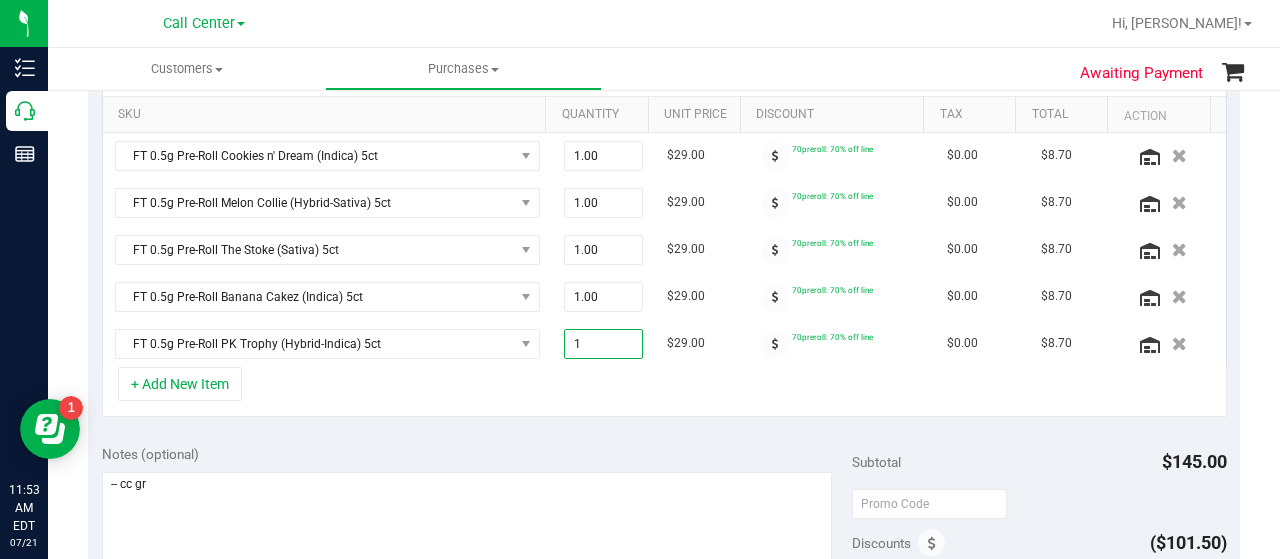 click on "+ Add New Item" at bounding box center [664, 392] 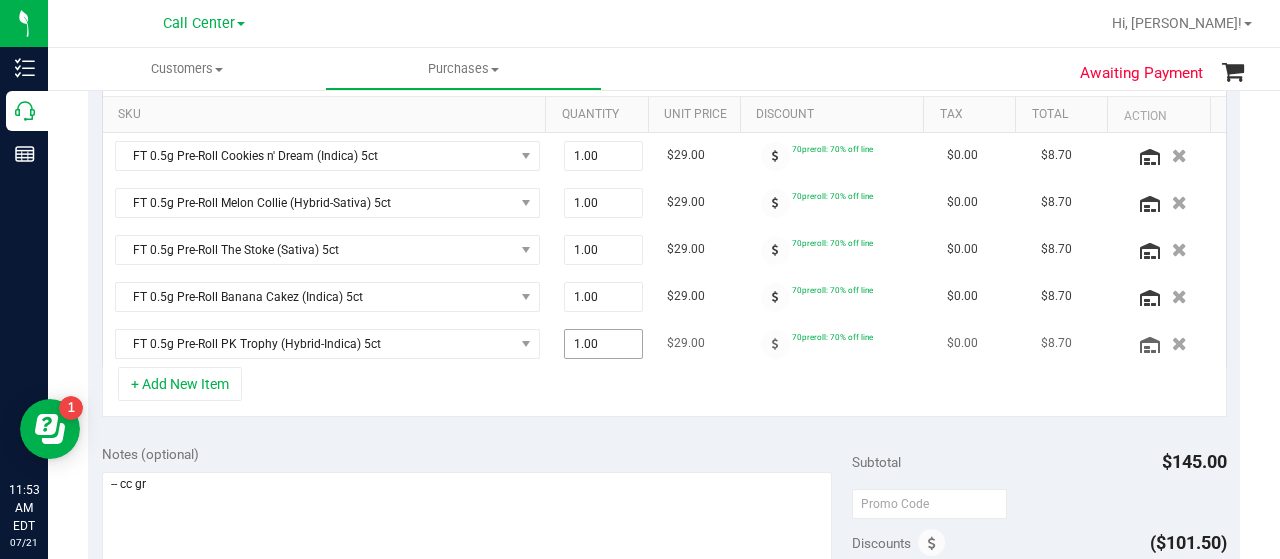 click on "1.00 1" at bounding box center (604, 344) 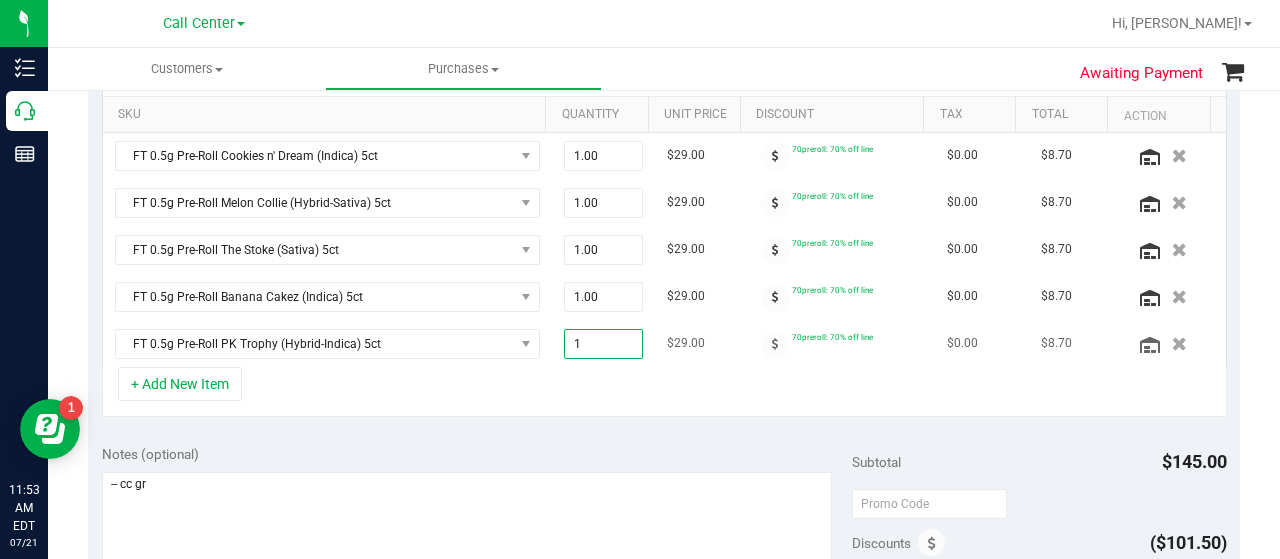 click on "1" at bounding box center (604, 344) 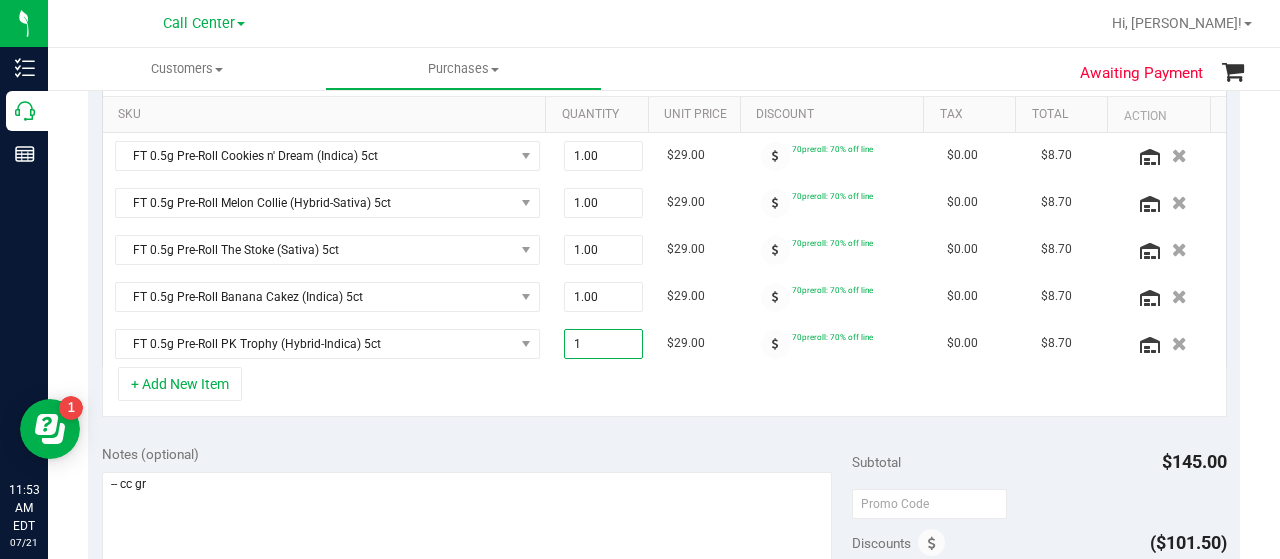 type on "2" 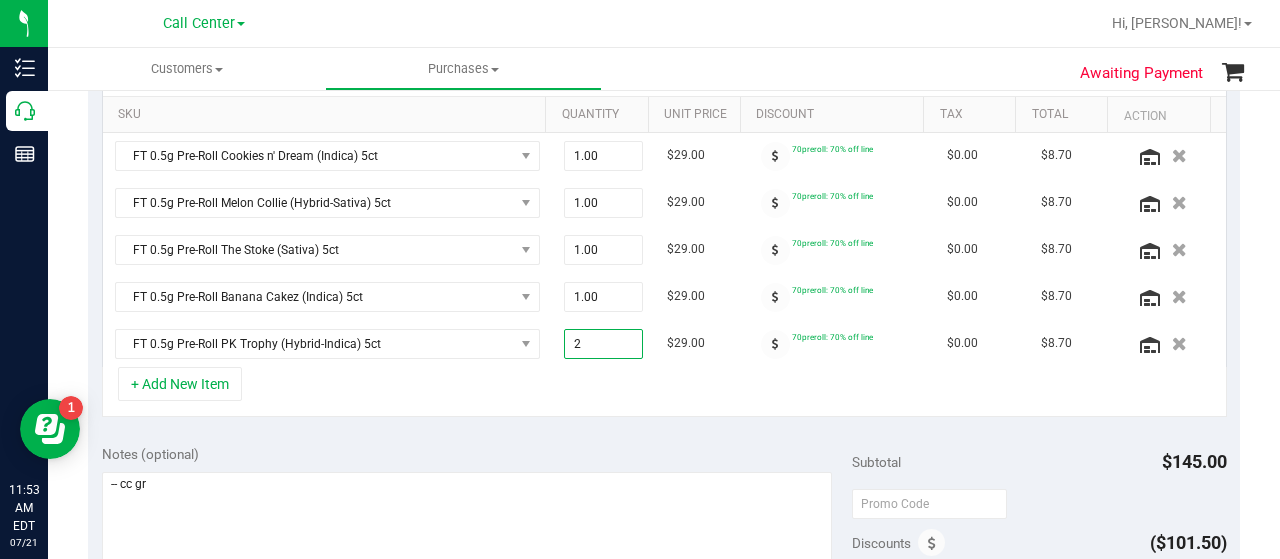 type on "2.00" 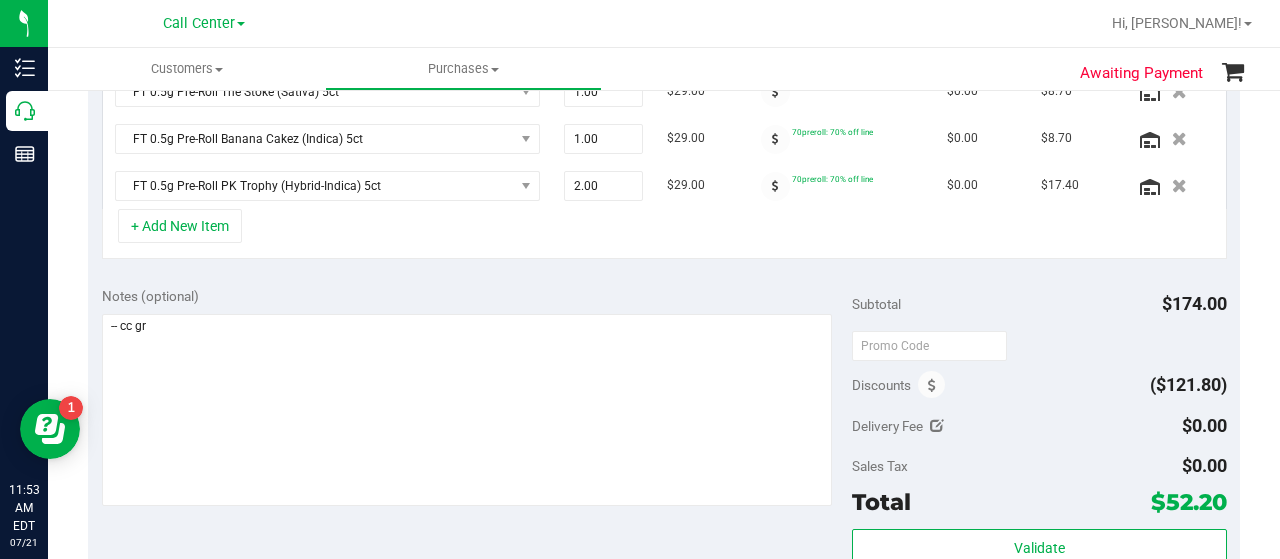 scroll, scrollTop: 700, scrollLeft: 0, axis: vertical 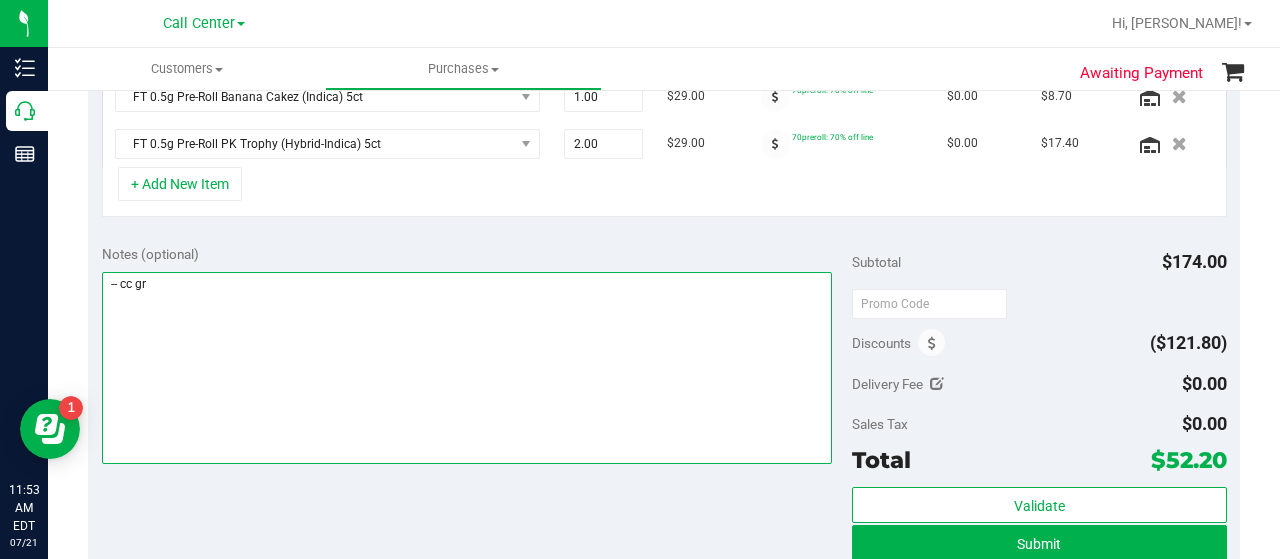 click at bounding box center [467, 368] 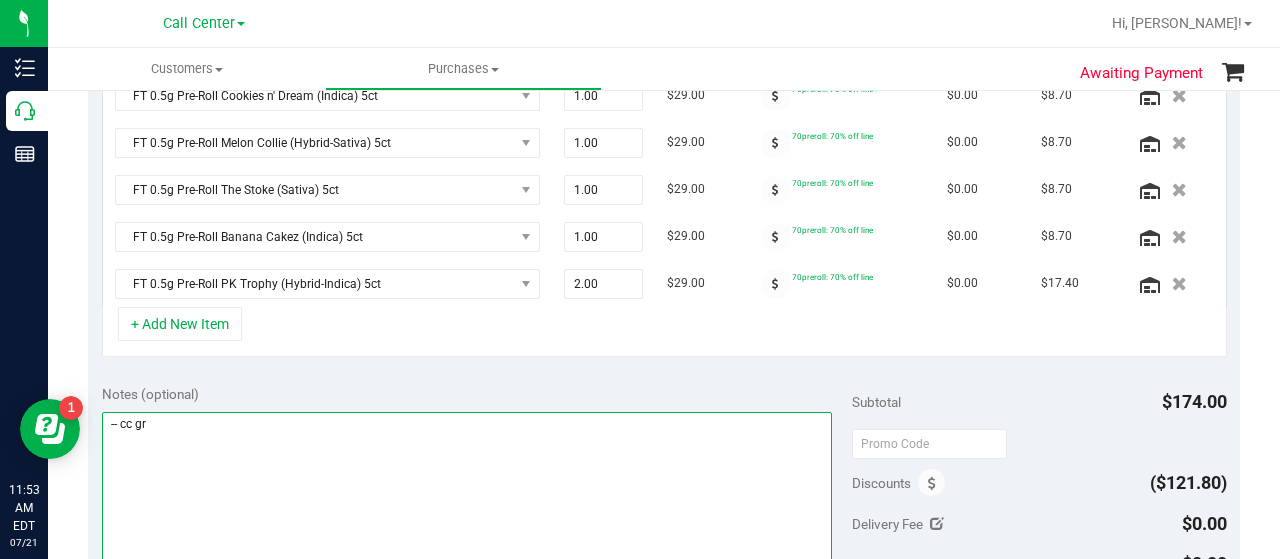 scroll, scrollTop: 600, scrollLeft: 0, axis: vertical 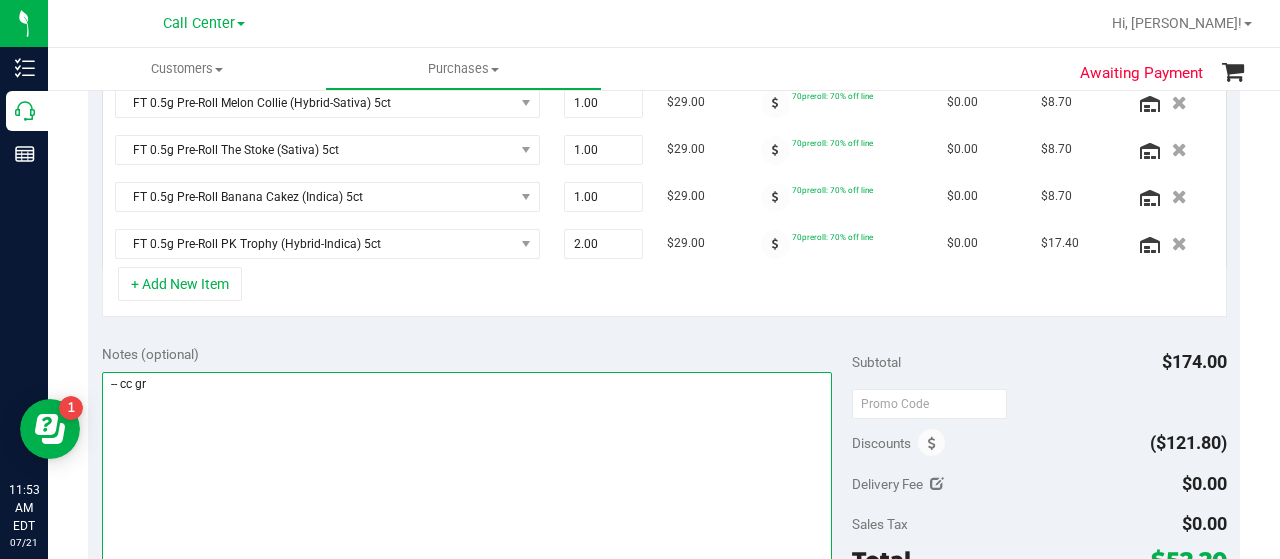 click at bounding box center (467, 468) 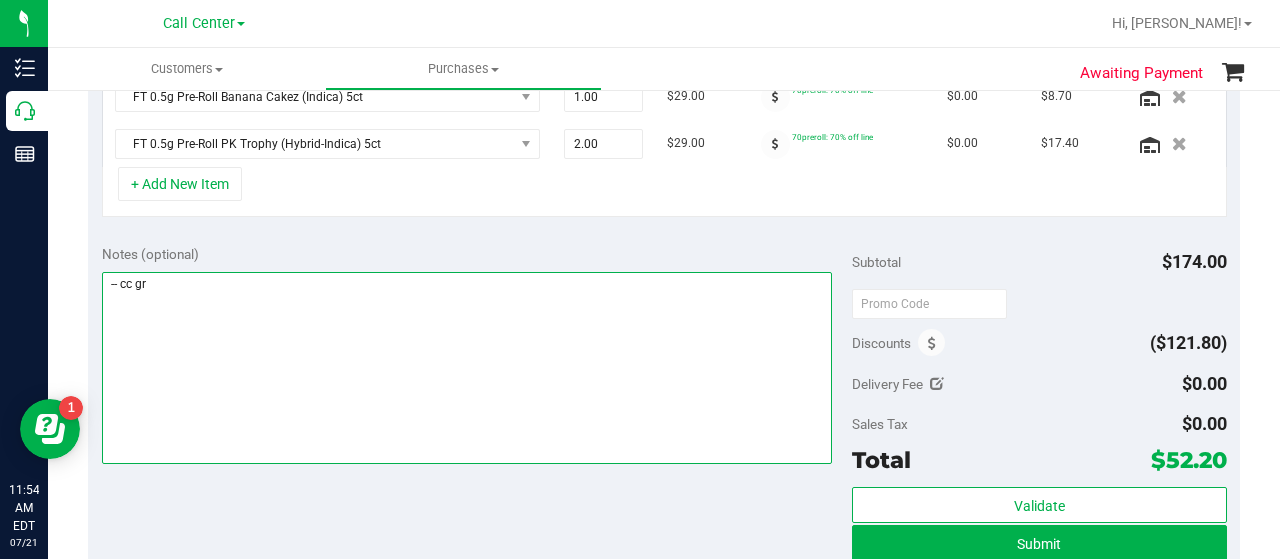 click at bounding box center [467, 368] 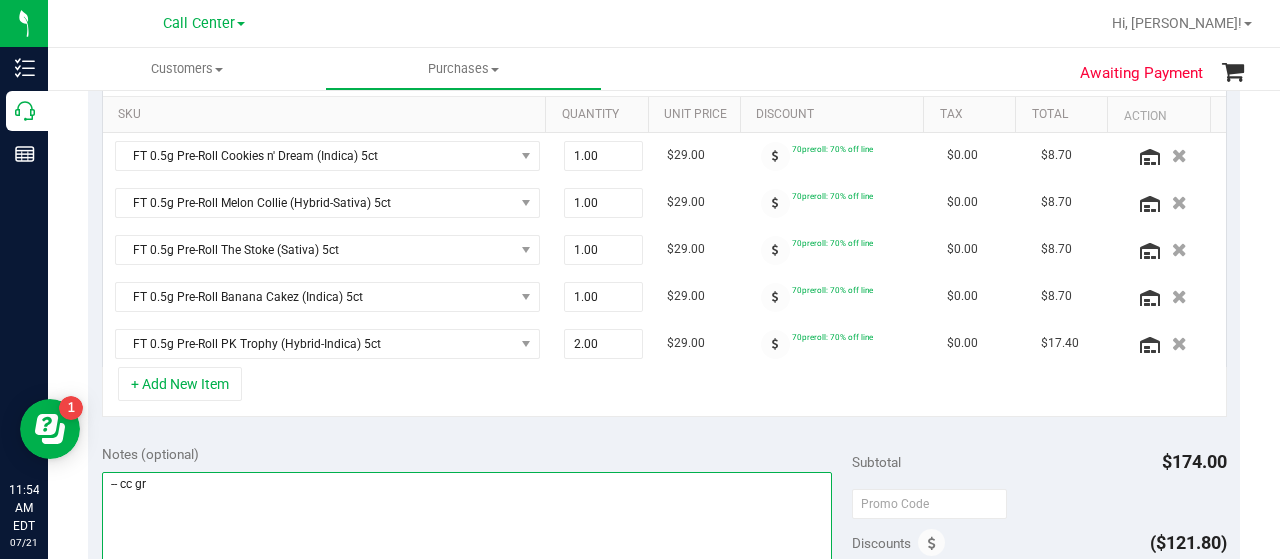 scroll, scrollTop: 600, scrollLeft: 0, axis: vertical 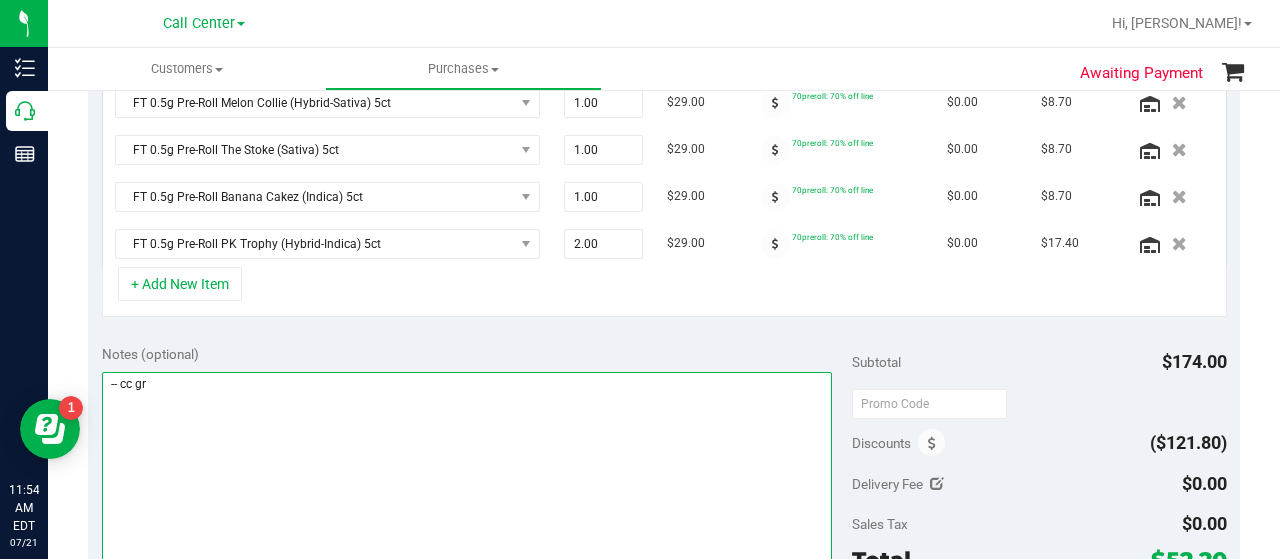 click at bounding box center [467, 468] 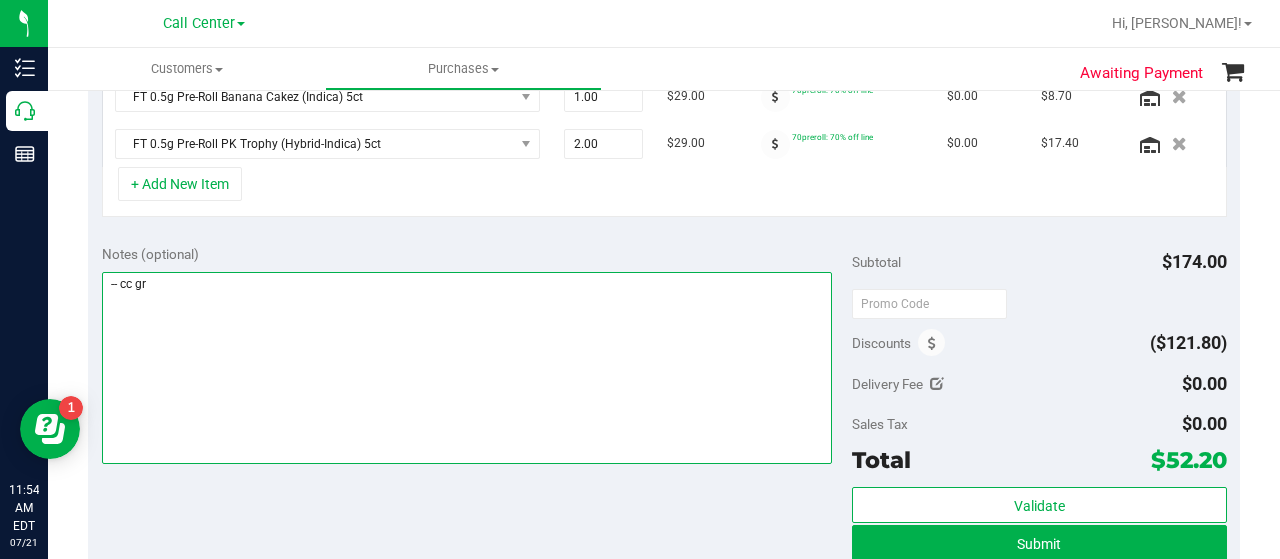 click at bounding box center [467, 368] 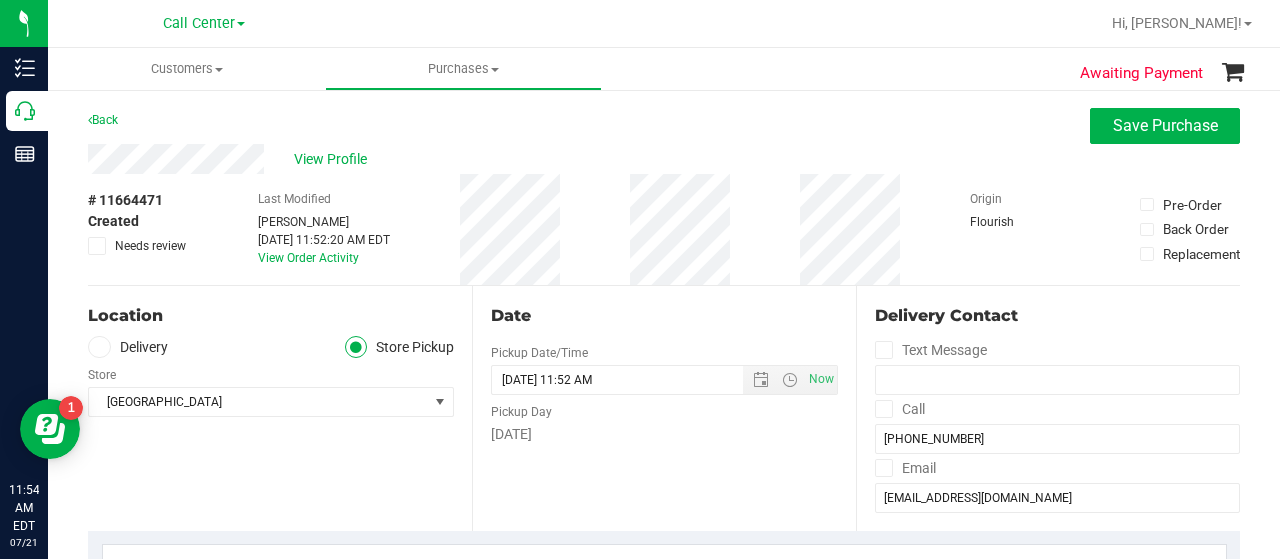 scroll, scrollTop: 500, scrollLeft: 0, axis: vertical 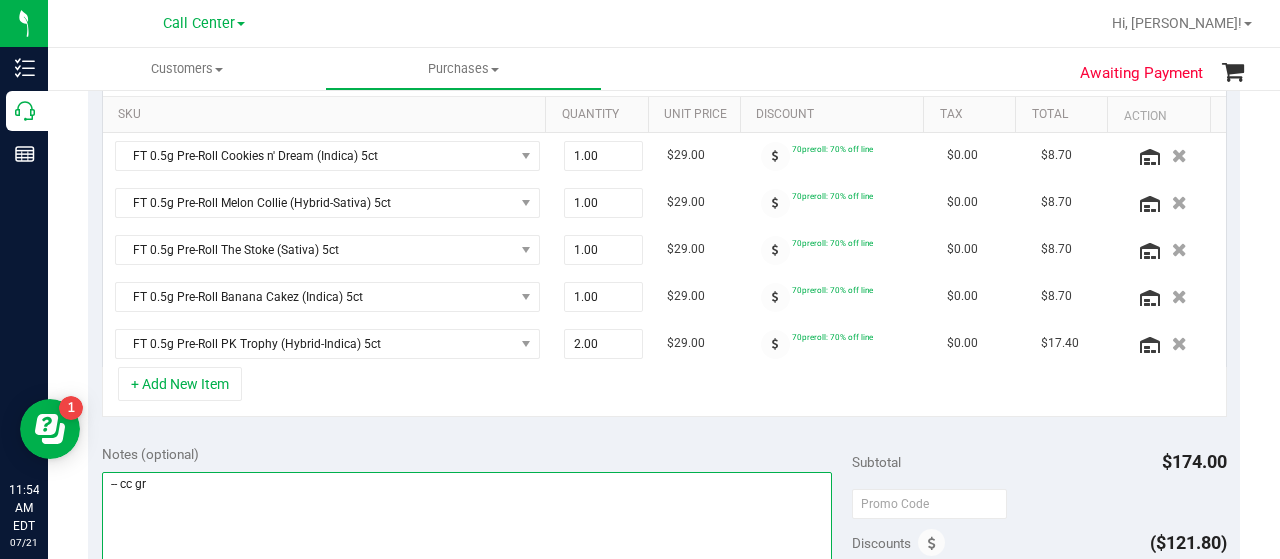 click at bounding box center [467, 568] 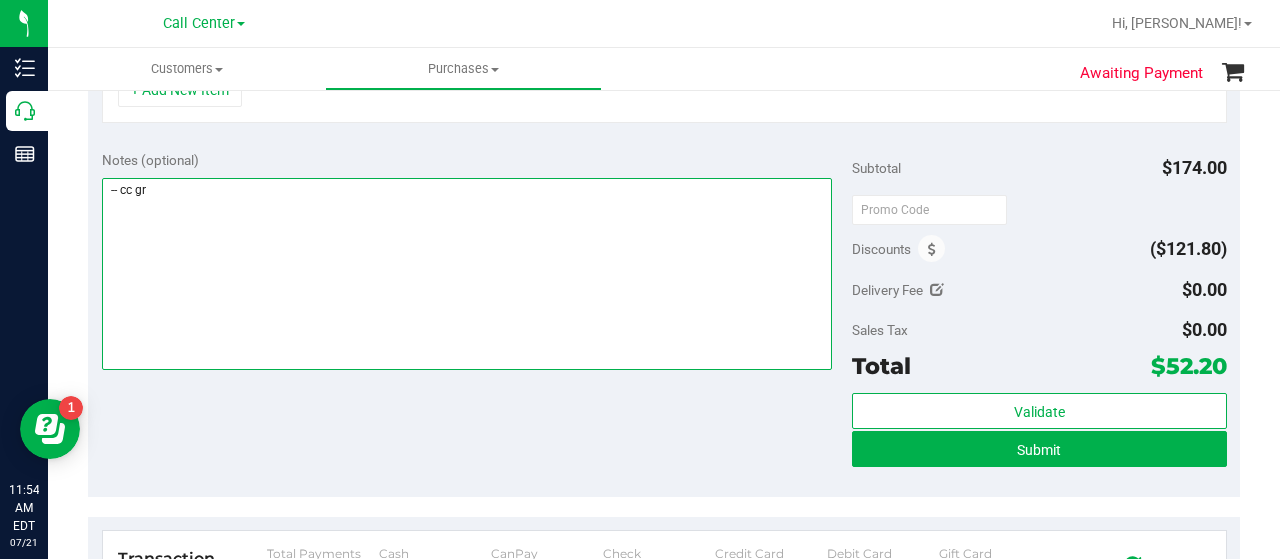 scroll, scrollTop: 800, scrollLeft: 0, axis: vertical 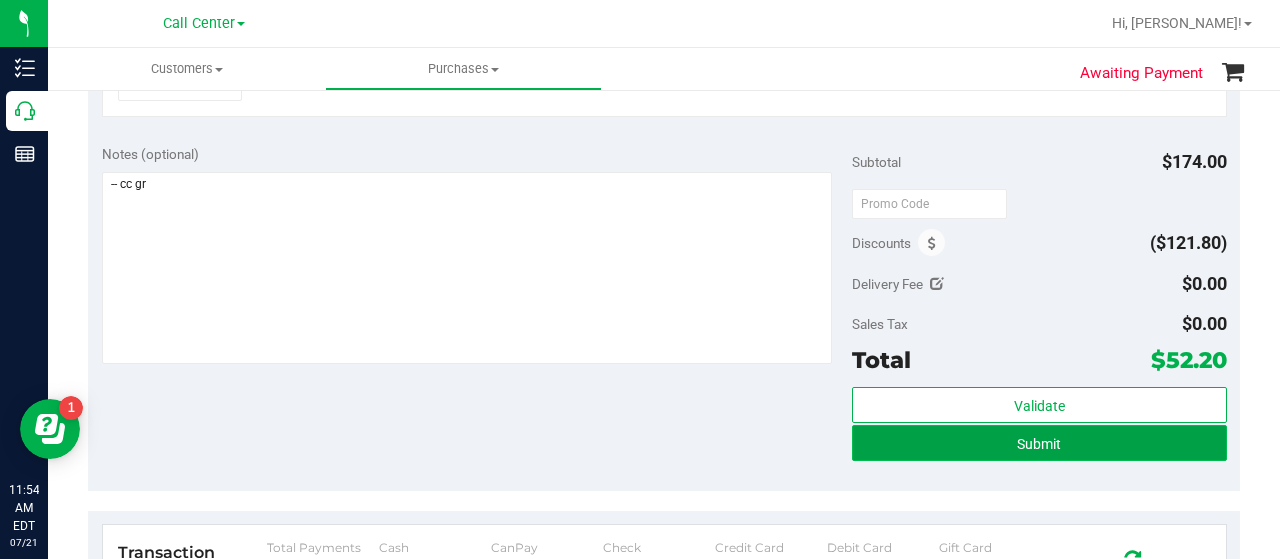 click on "Submit" at bounding box center [1039, 443] 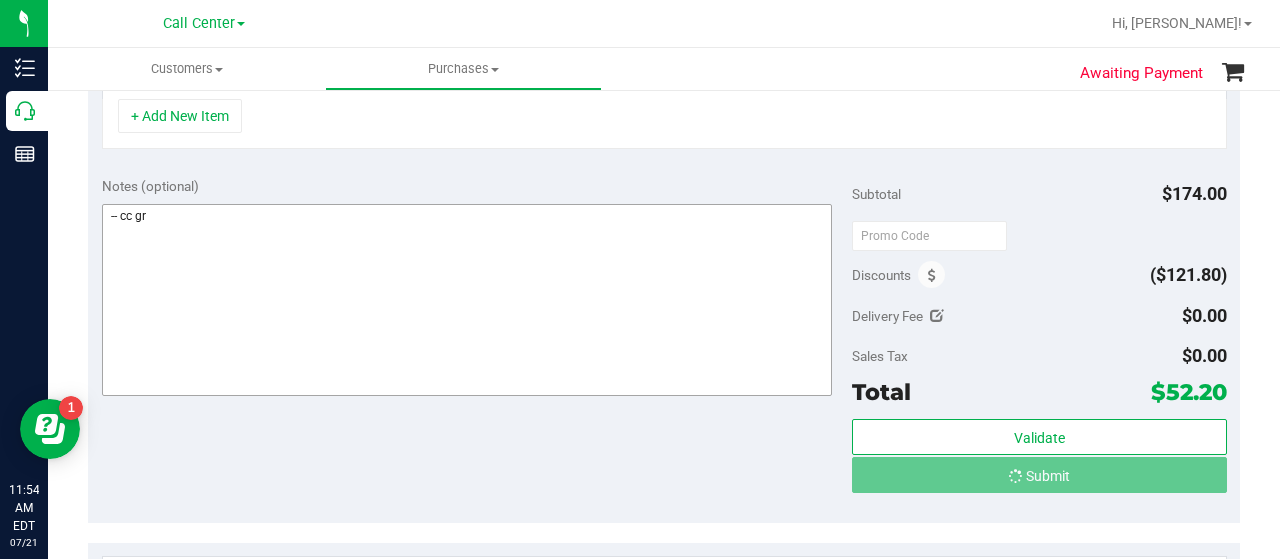 scroll, scrollTop: 737, scrollLeft: 0, axis: vertical 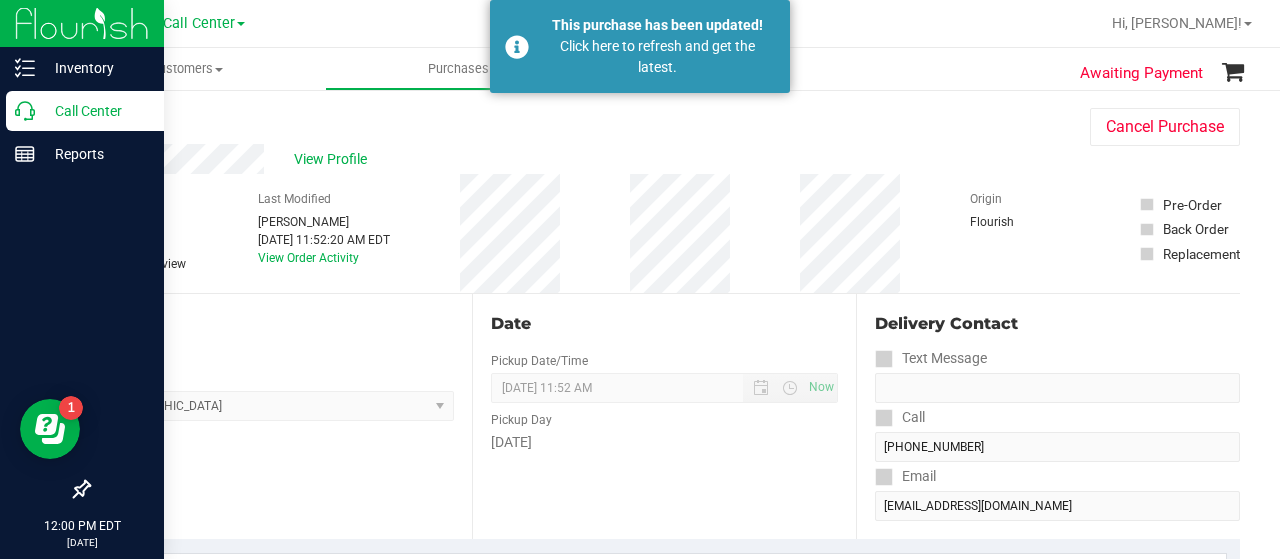 click 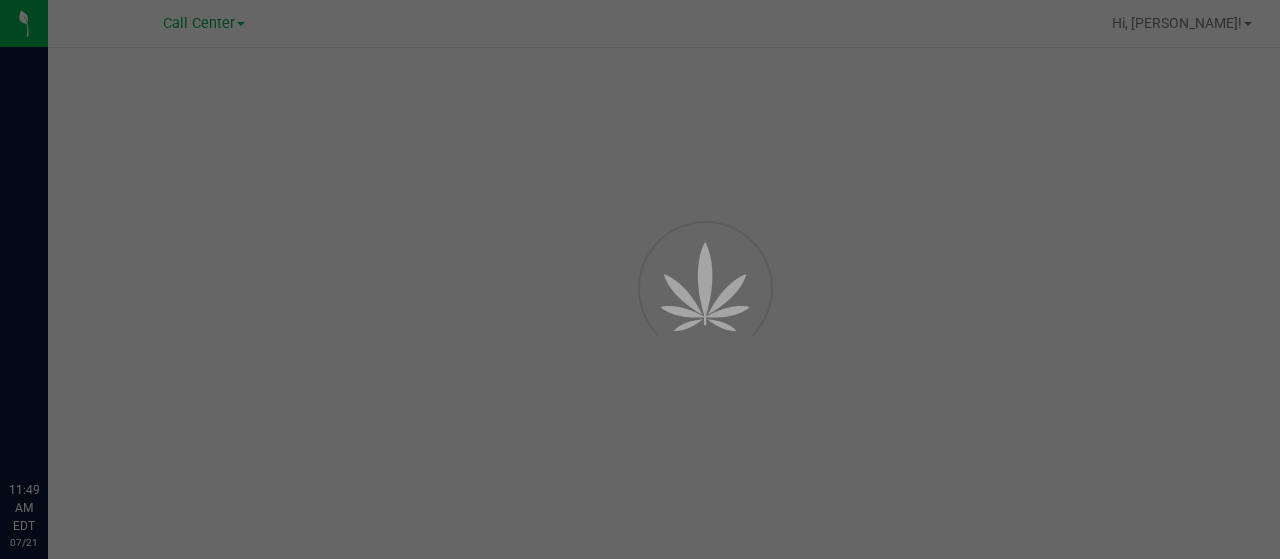 scroll, scrollTop: 0, scrollLeft: 0, axis: both 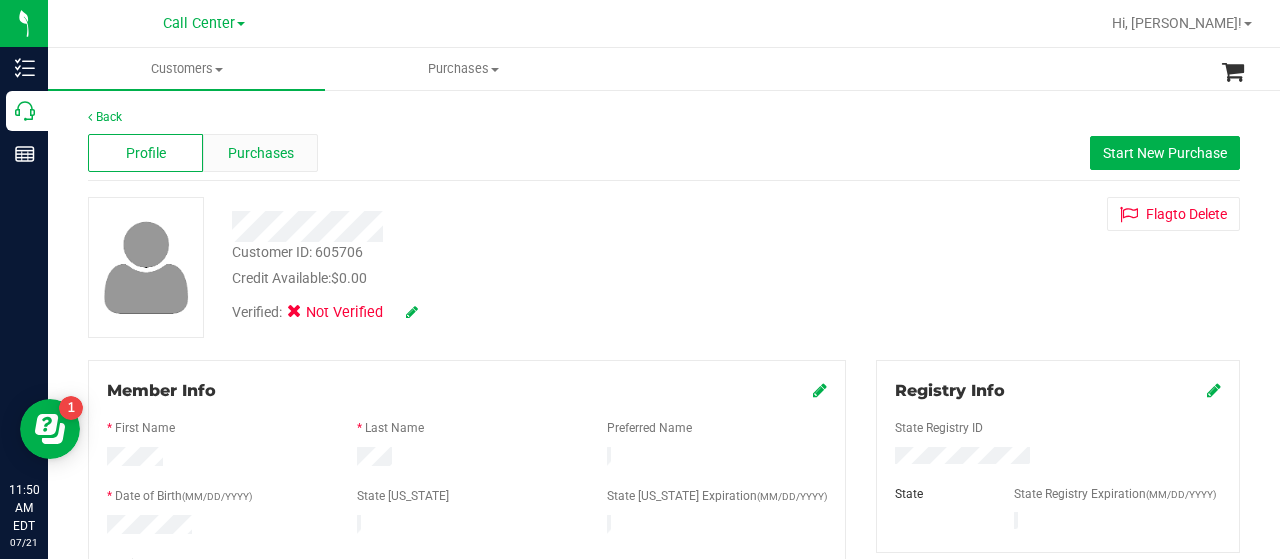 click on "Purchases" at bounding box center [261, 153] 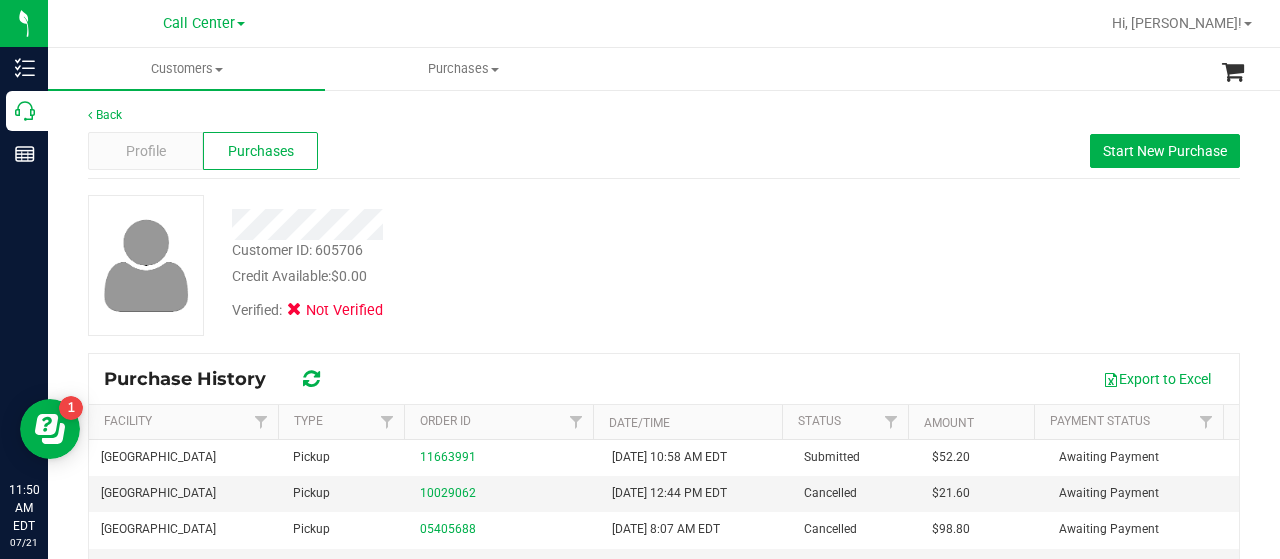 scroll, scrollTop: 0, scrollLeft: 0, axis: both 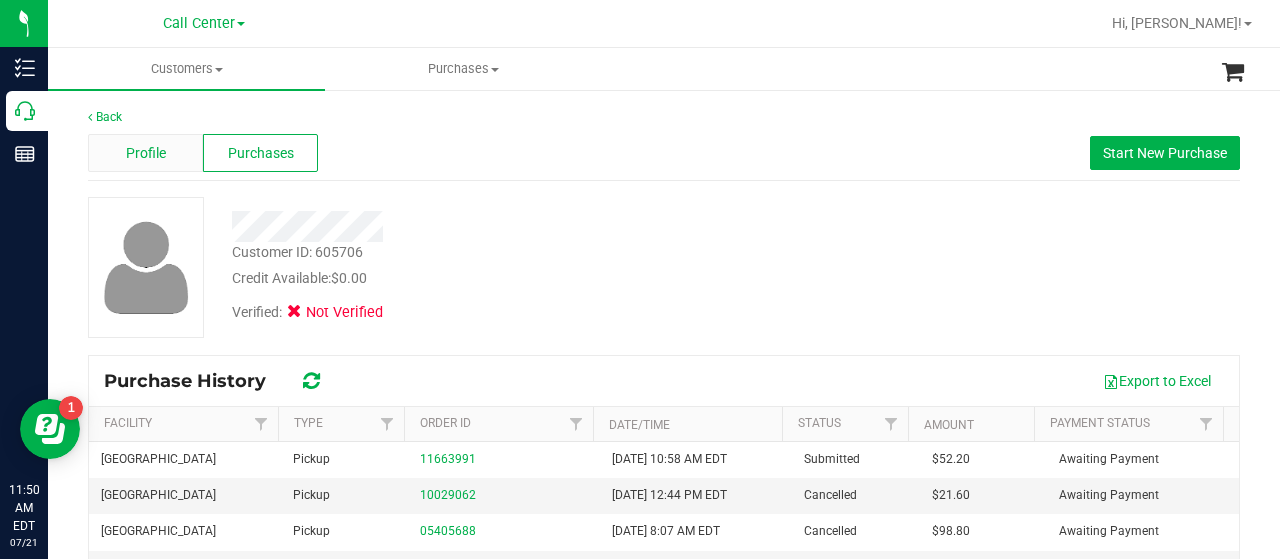 click on "Profile" at bounding box center [146, 153] 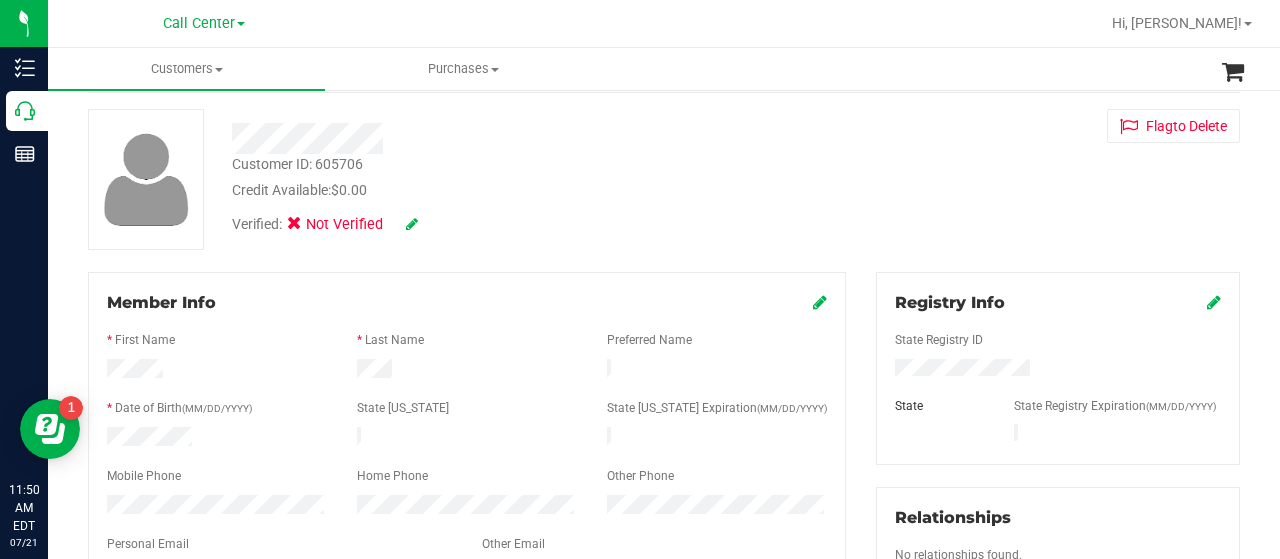 scroll, scrollTop: 0, scrollLeft: 0, axis: both 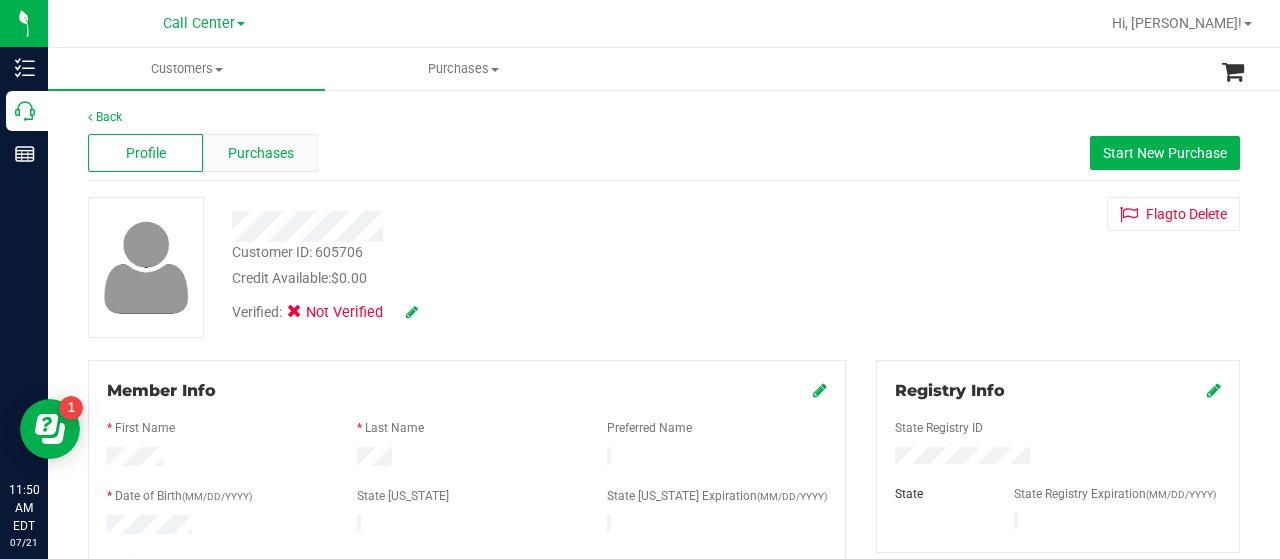 click on "Purchases" at bounding box center [260, 153] 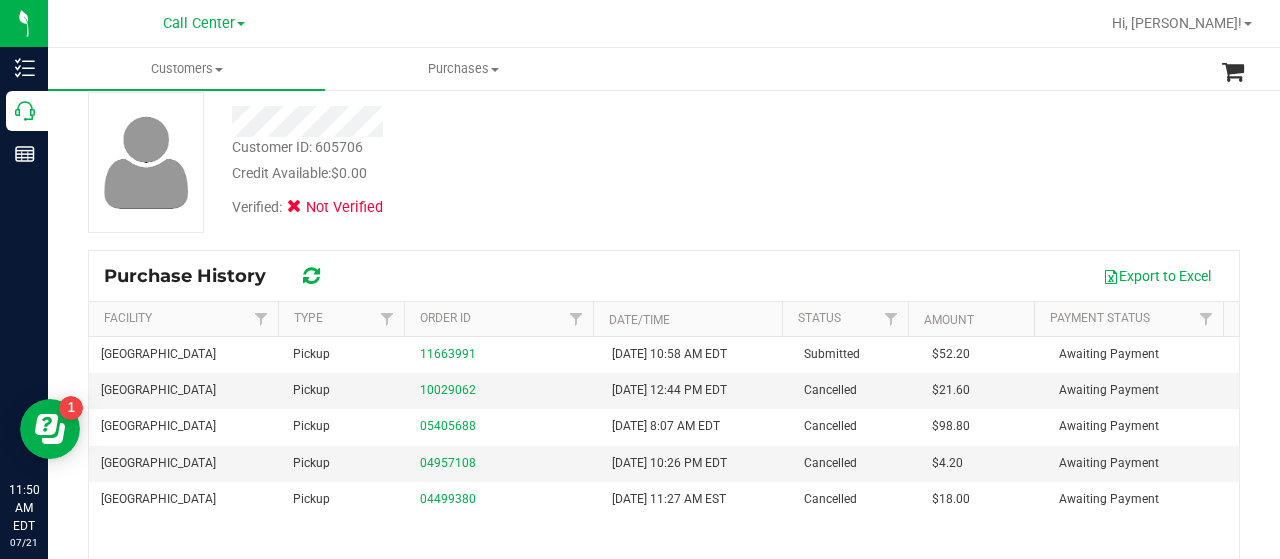 scroll, scrollTop: 0, scrollLeft: 0, axis: both 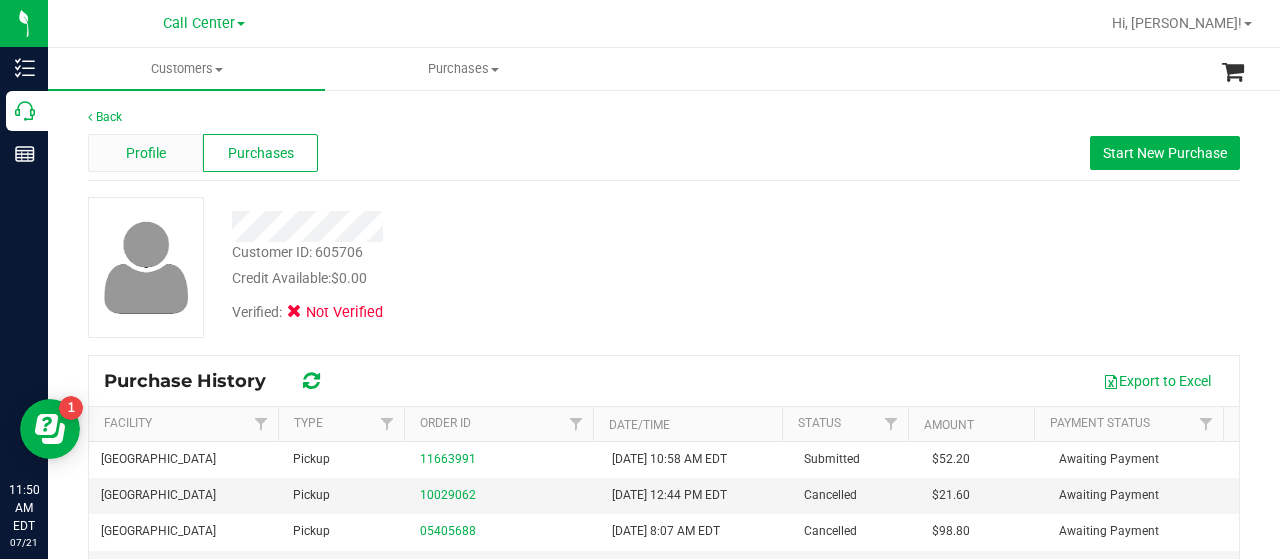 click on "Profile" at bounding box center (145, 153) 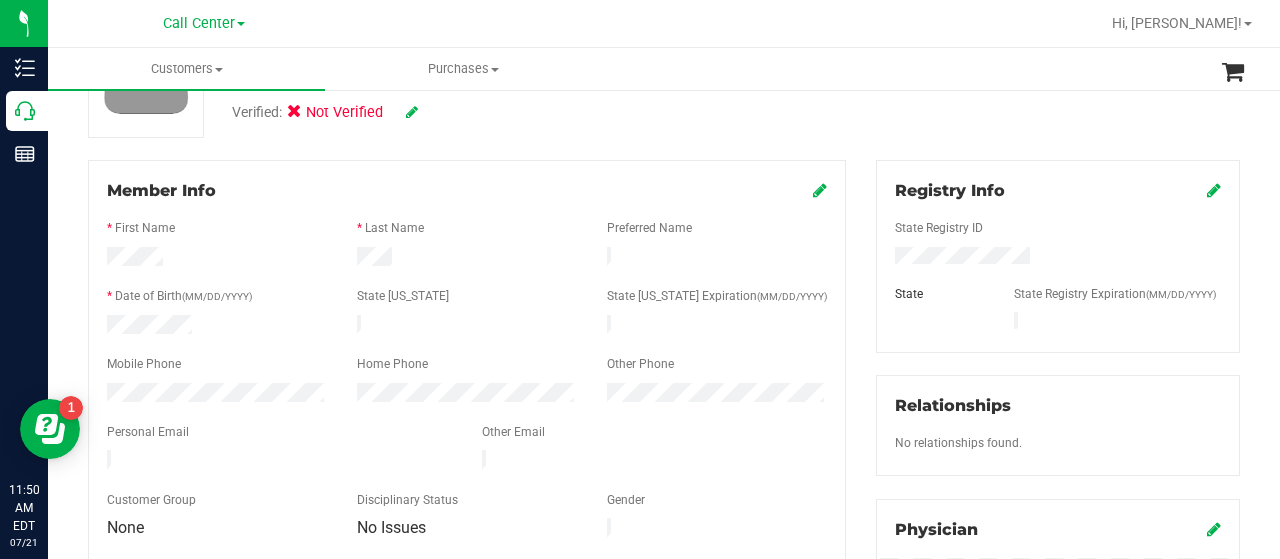 scroll, scrollTop: 0, scrollLeft: 0, axis: both 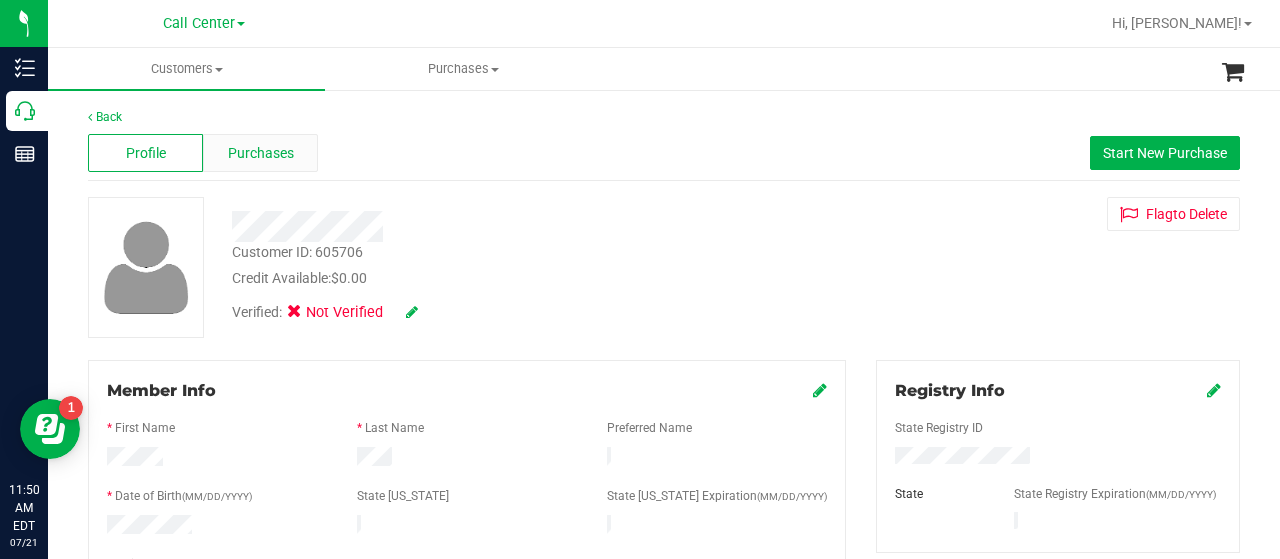 click on "Purchases" at bounding box center (260, 153) 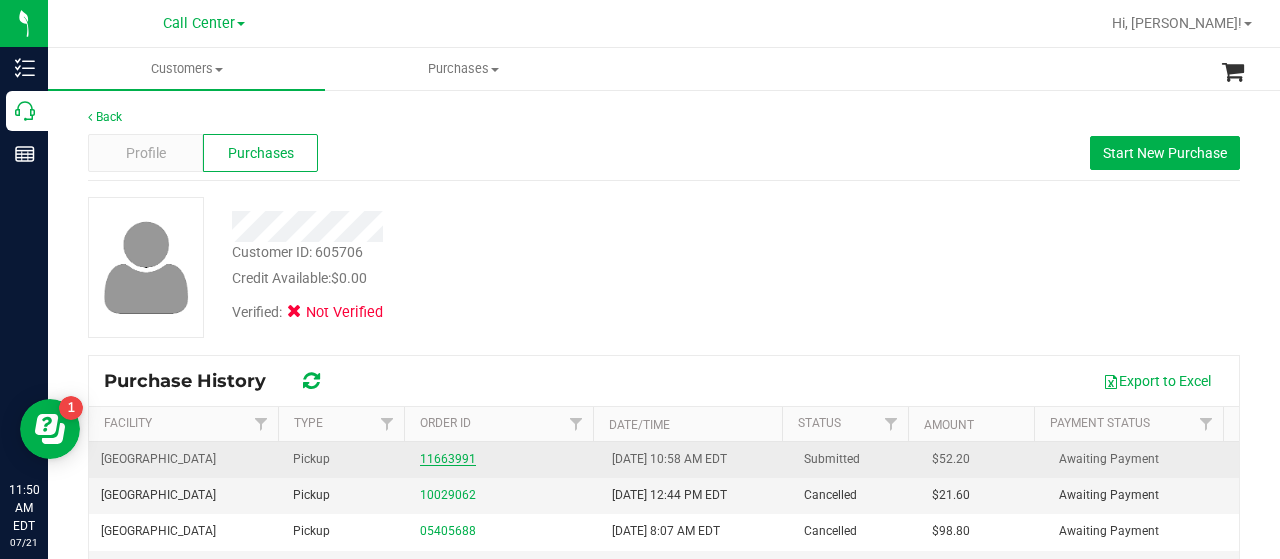 click on "11663991" at bounding box center (448, 459) 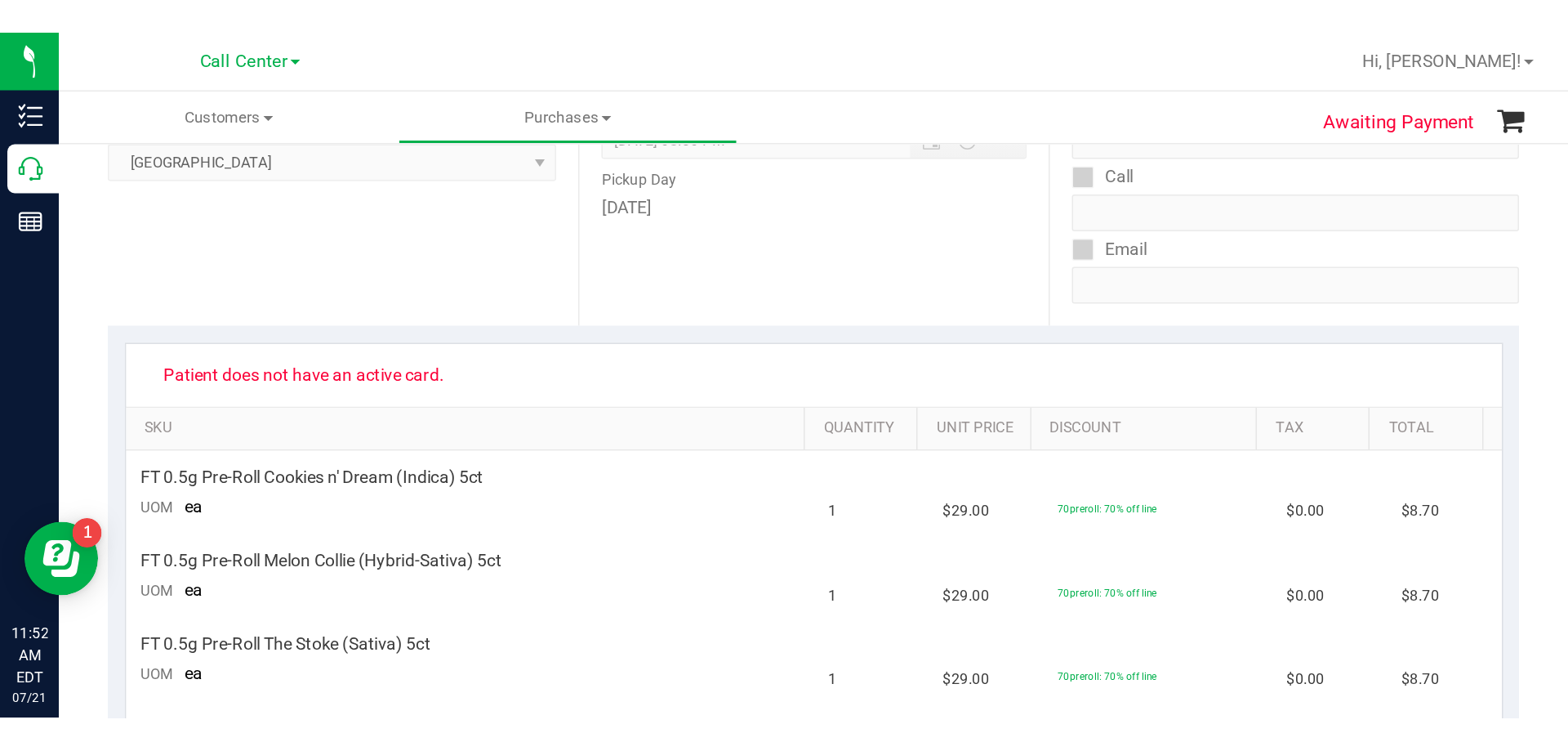 scroll, scrollTop: 245, scrollLeft: 0, axis: vertical 